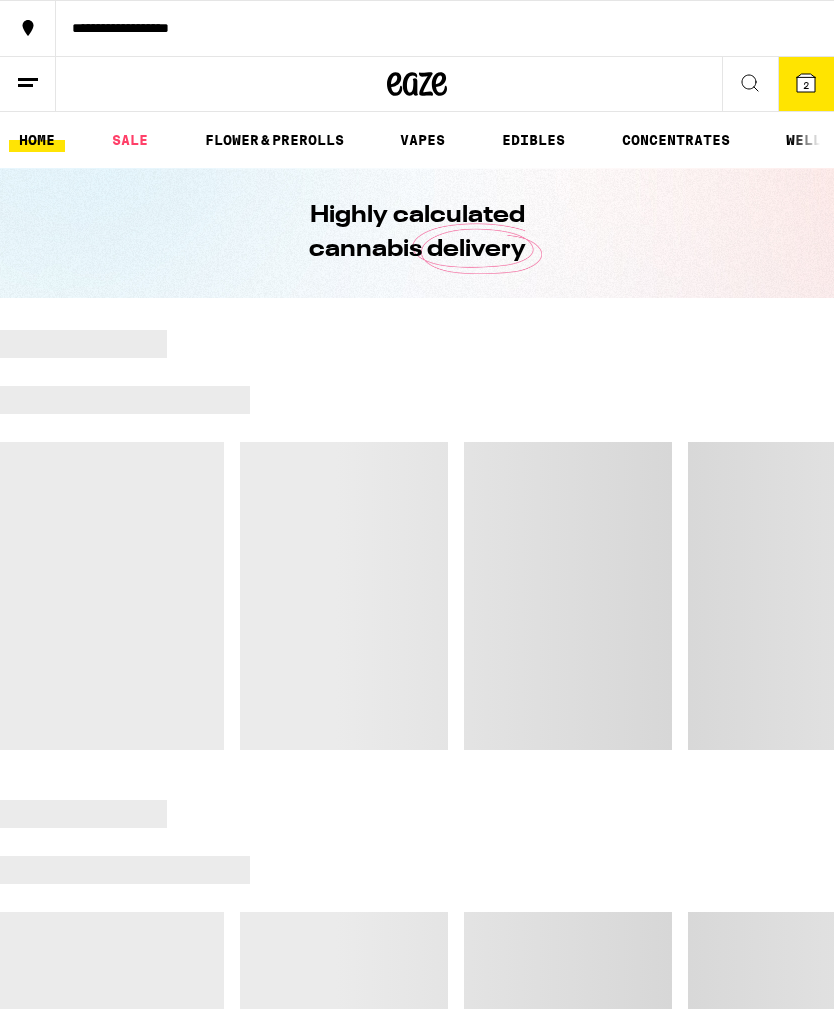 scroll, scrollTop: 0, scrollLeft: 0, axis: both 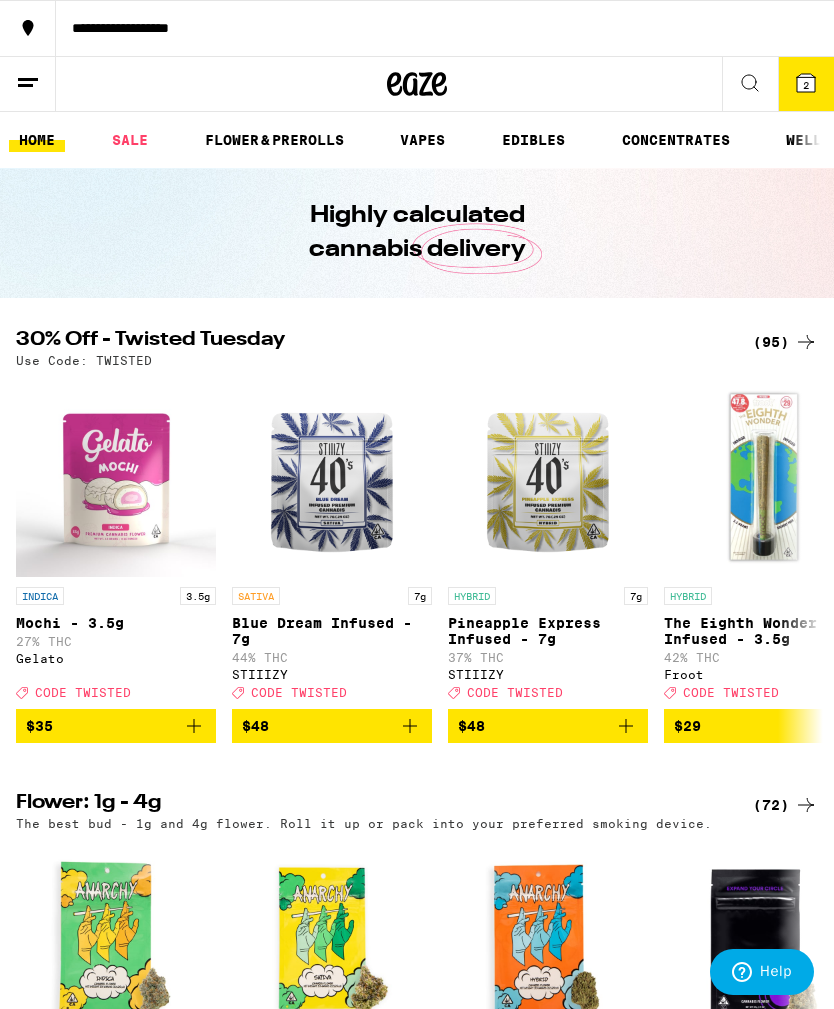 click 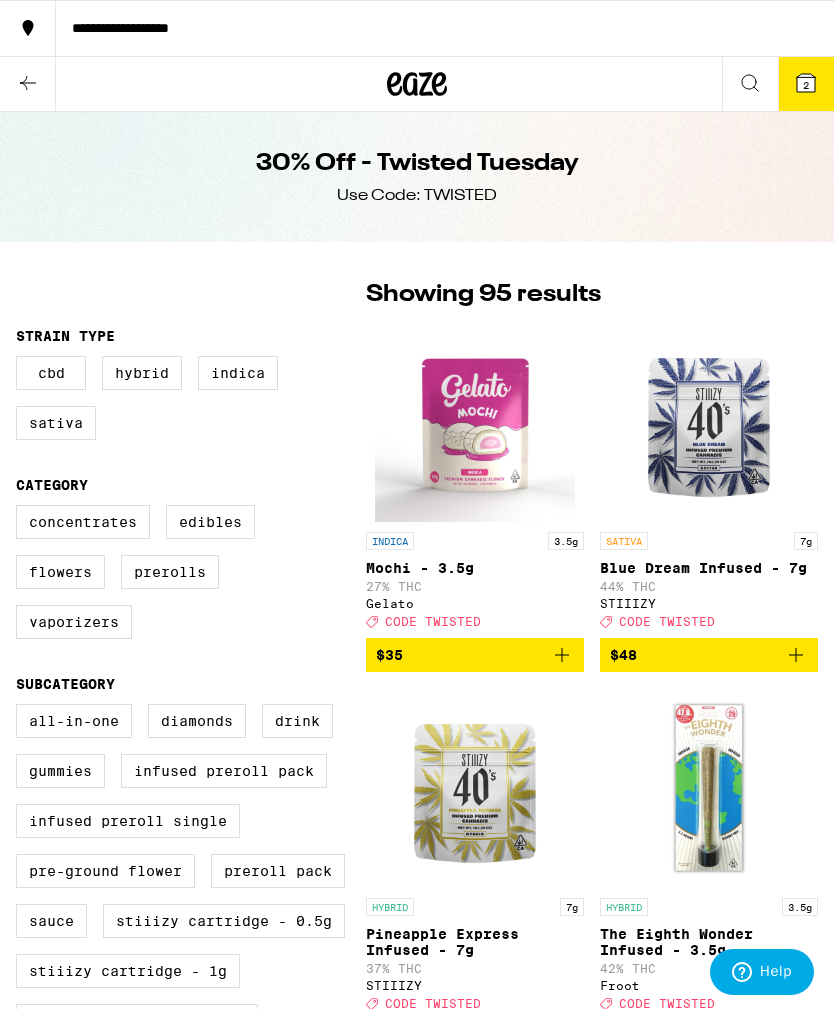 click on "Infused Preroll Pack" at bounding box center [224, 771] 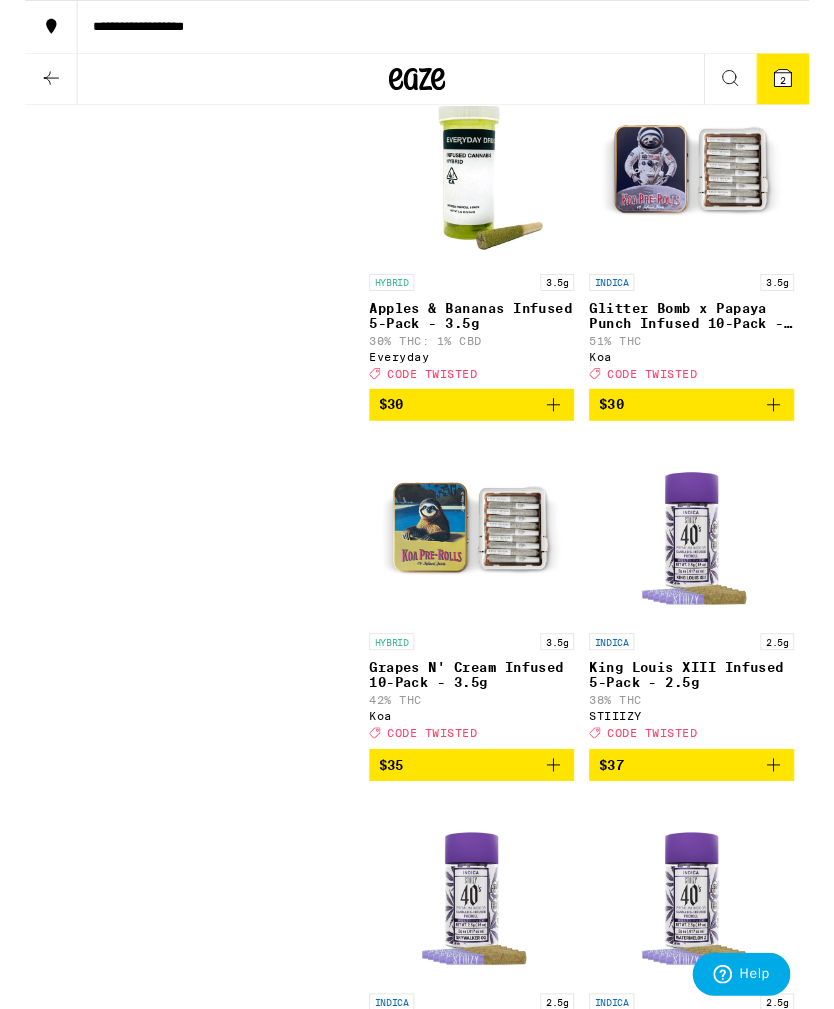 scroll, scrollTop: 1802, scrollLeft: 0, axis: vertical 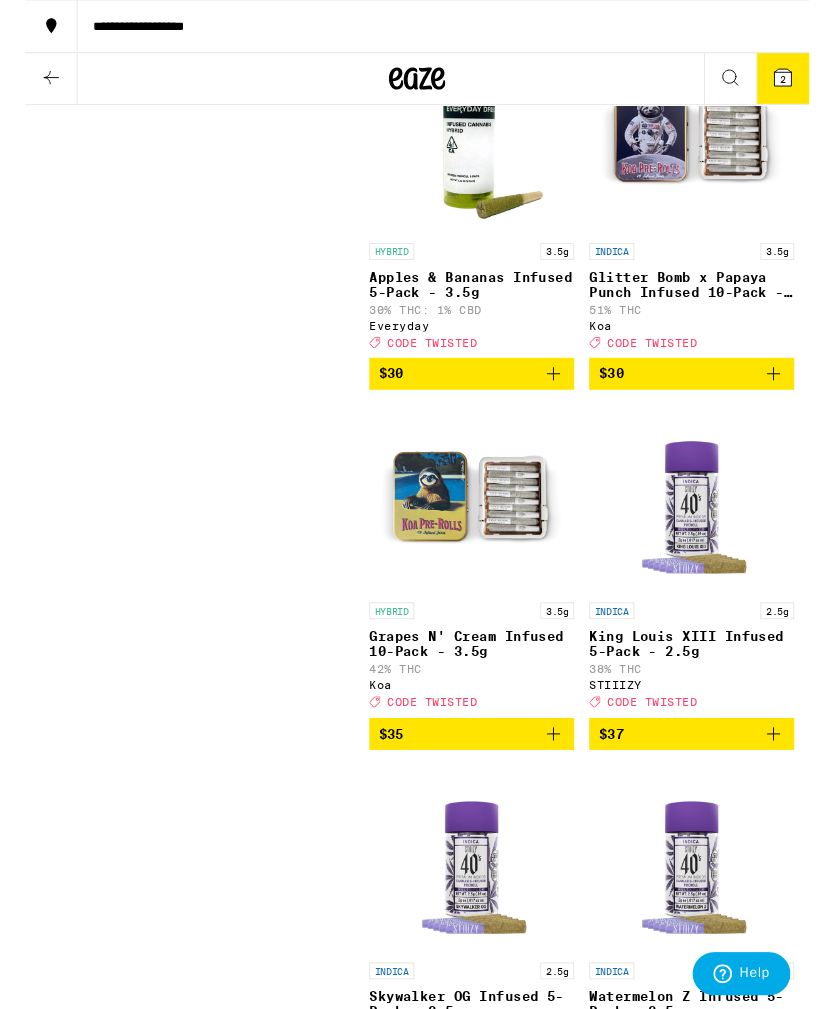 click on "Grapes N' Cream Infused 10-Pack - 3.5g" at bounding box center (475, 685) 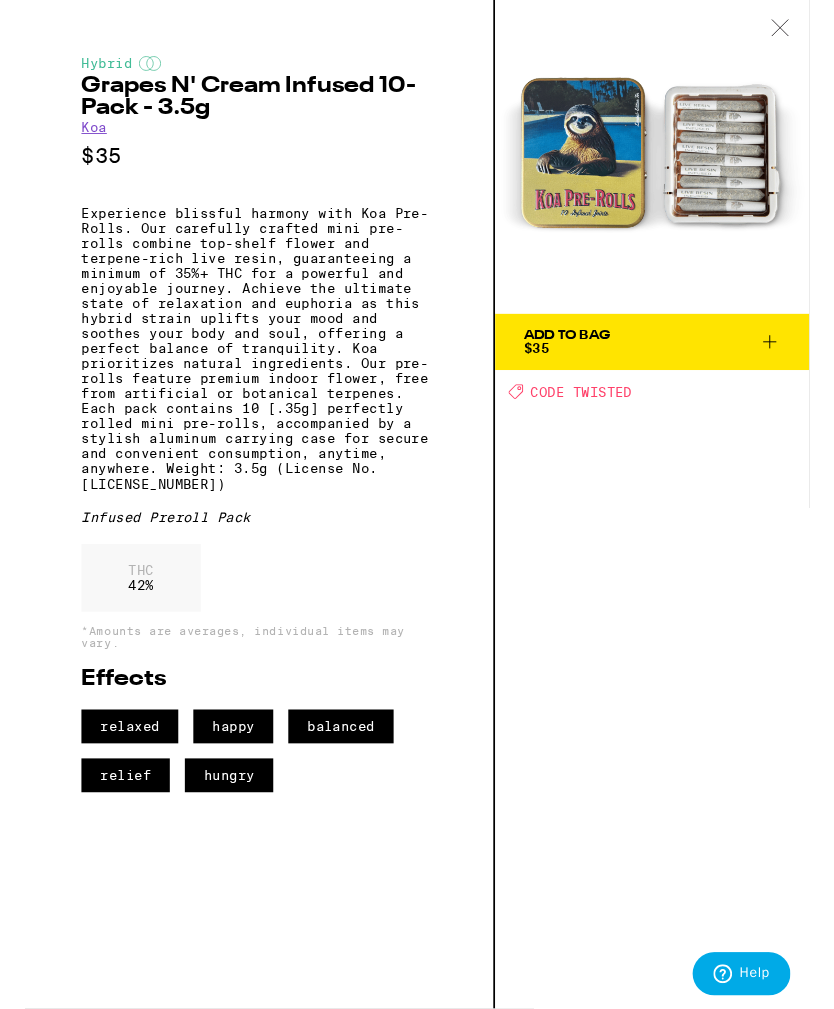 scroll, scrollTop: 1803, scrollLeft: 0, axis: vertical 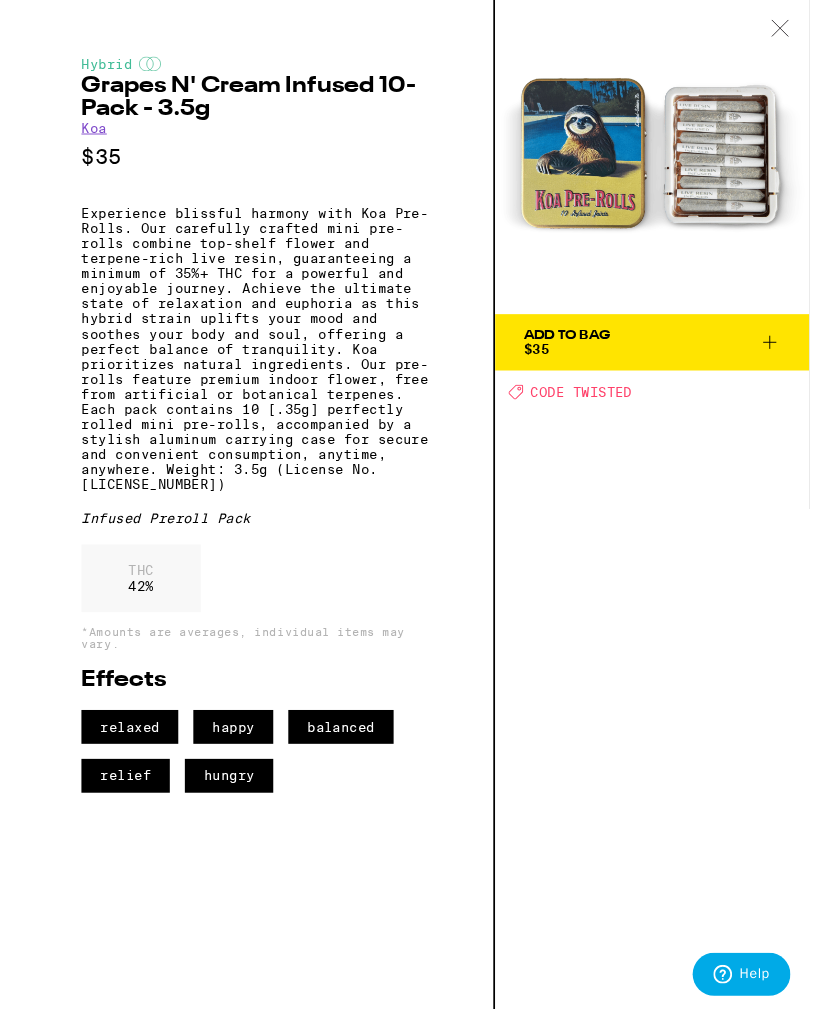 click 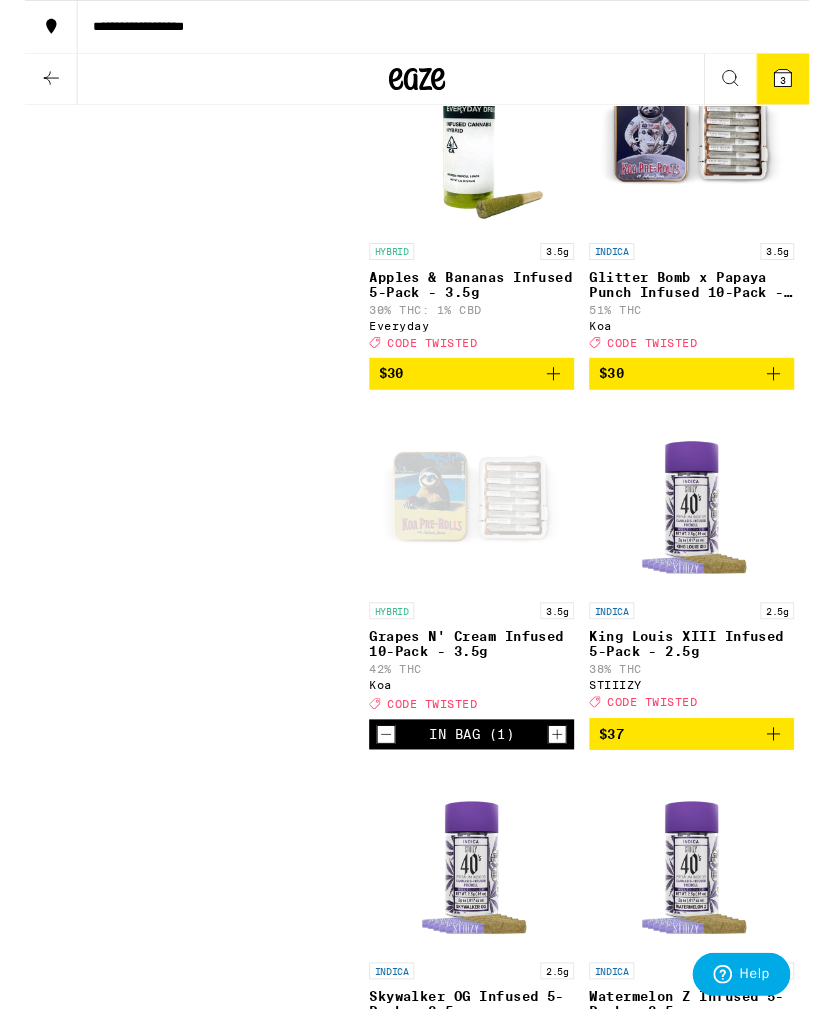 click on "Glitter Bomb x Papaya Punch Infused 10-Pack - 3.5g" at bounding box center [709, 302] 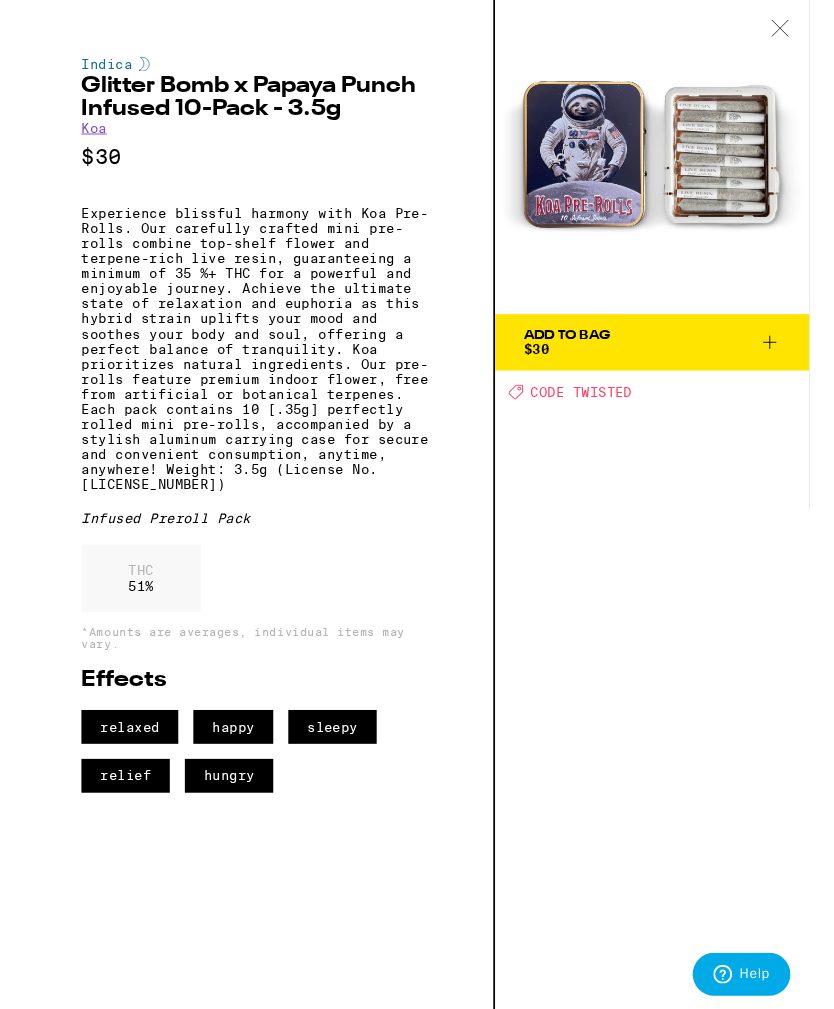 click 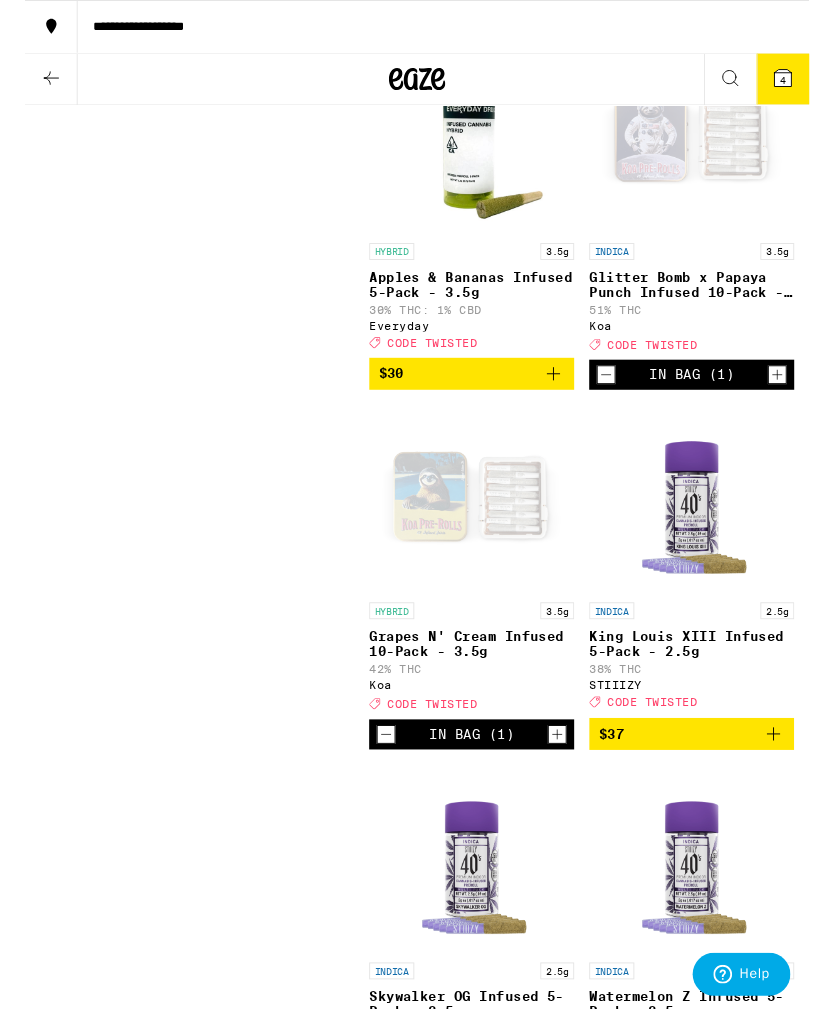 click on "4" at bounding box center (806, 85) 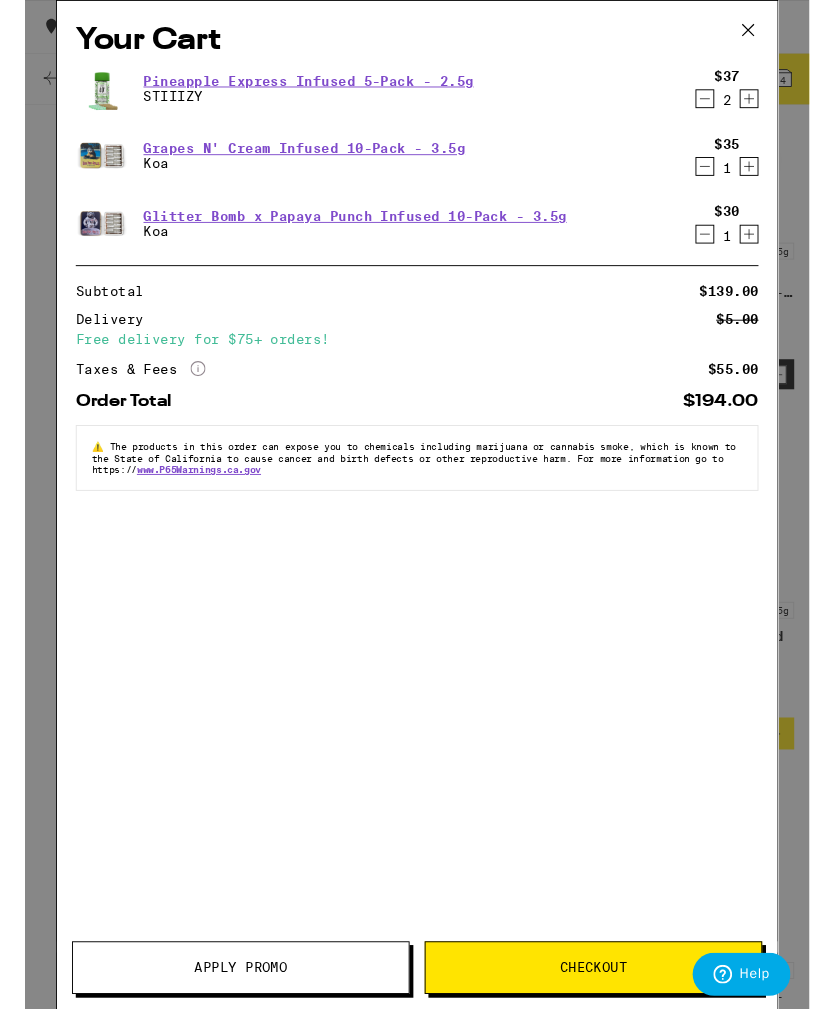 click on "Apply Promo" at bounding box center [229, 1029] 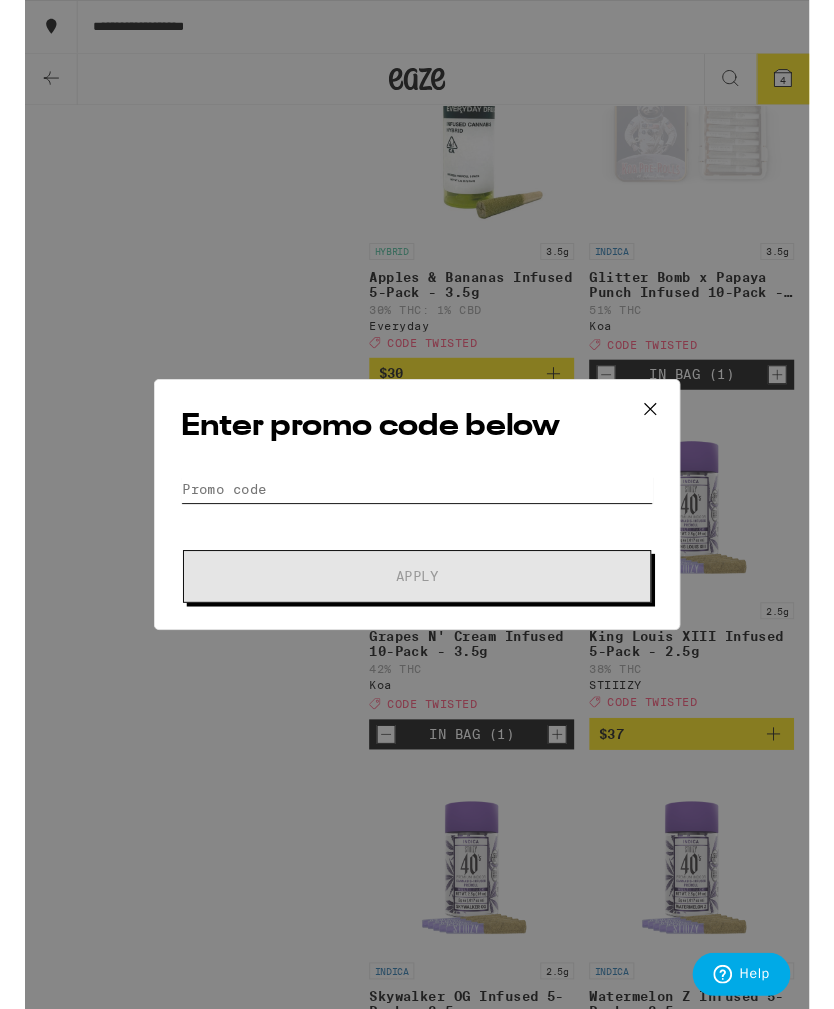 click on "Promo Code" at bounding box center [417, 520] 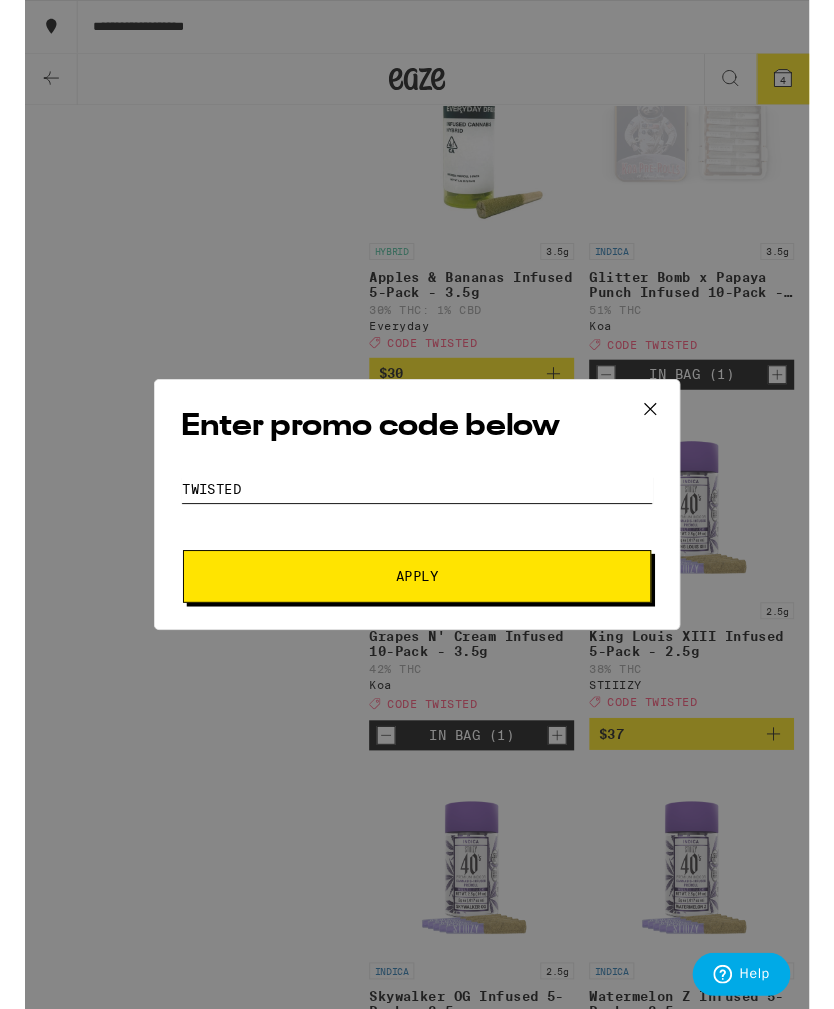 type on "TWISTED" 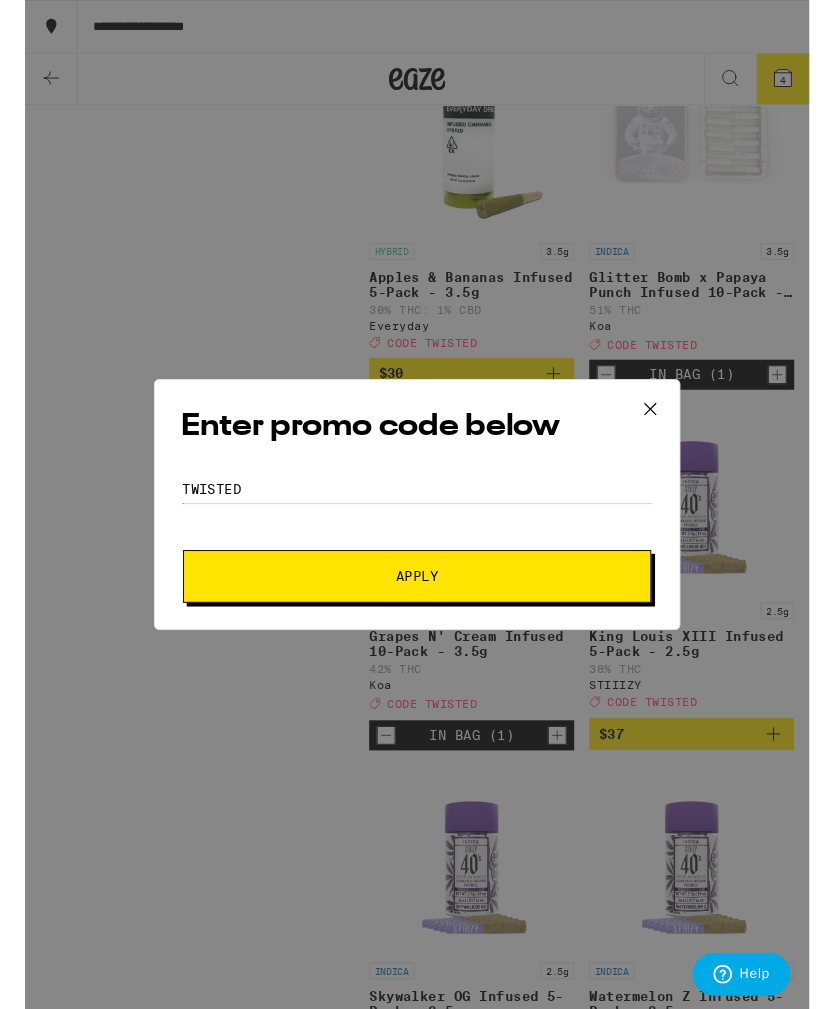 click on "Apply" at bounding box center [417, 613] 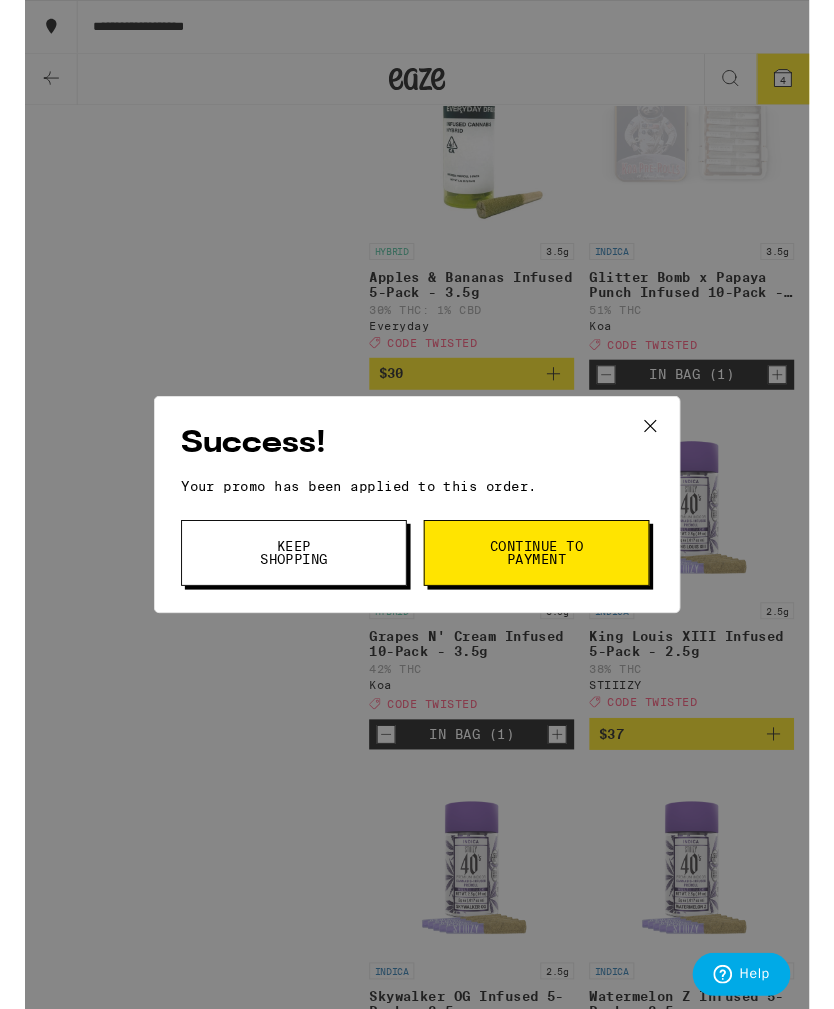 click on "Continue to payment" at bounding box center (544, 588) 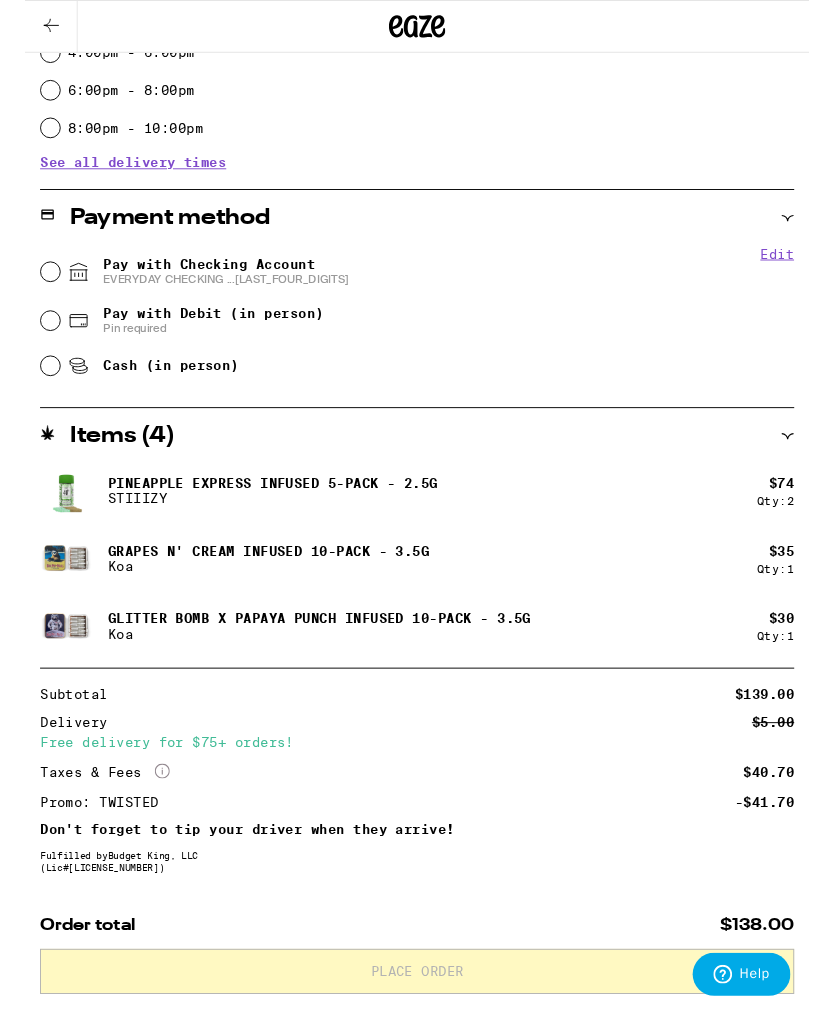 scroll, scrollTop: 757, scrollLeft: 0, axis: vertical 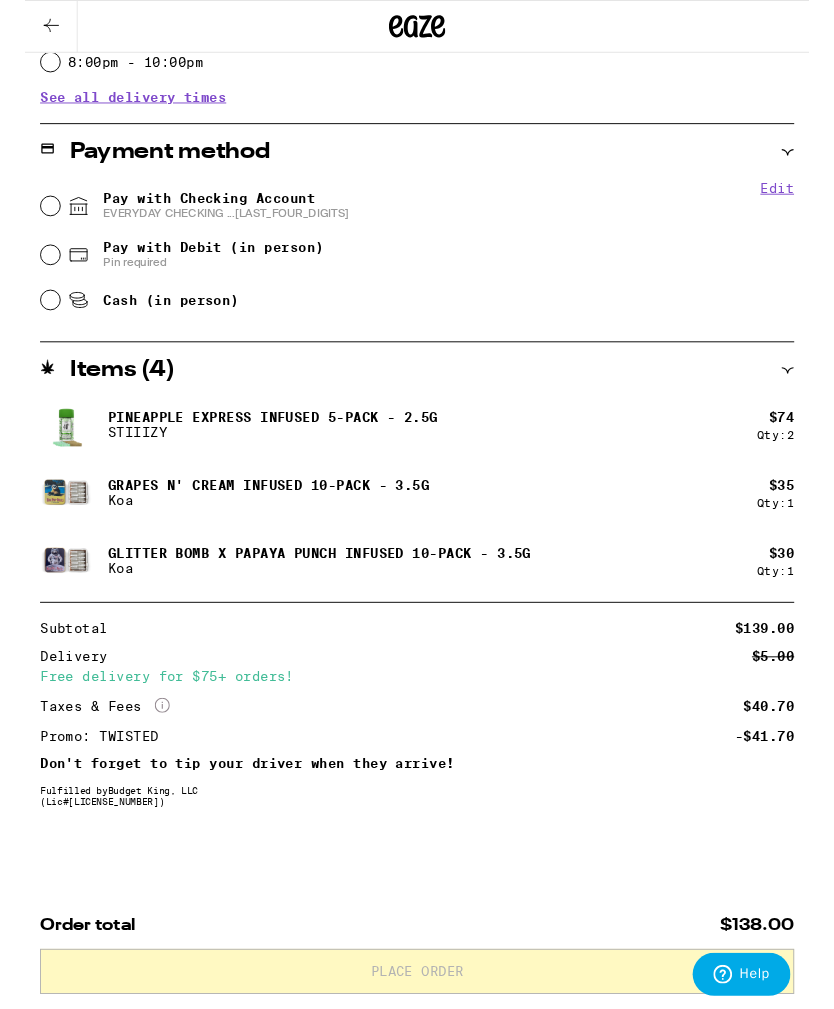 click 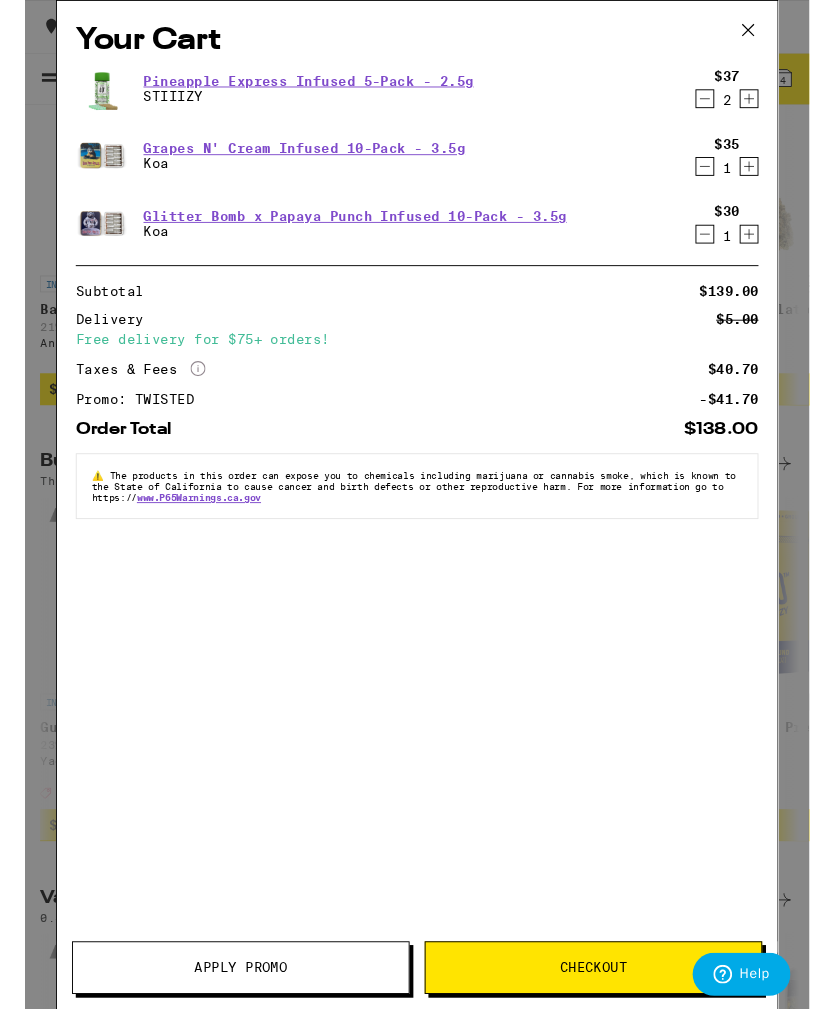 click 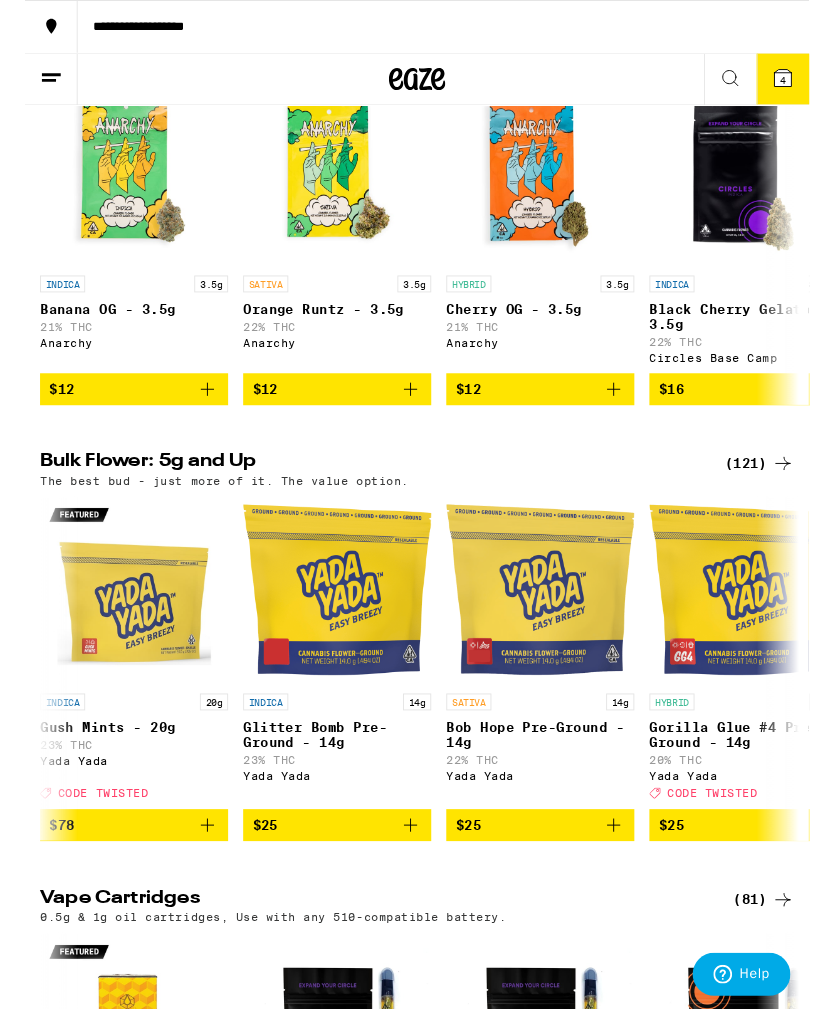 scroll, scrollTop: 0, scrollLeft: 0, axis: both 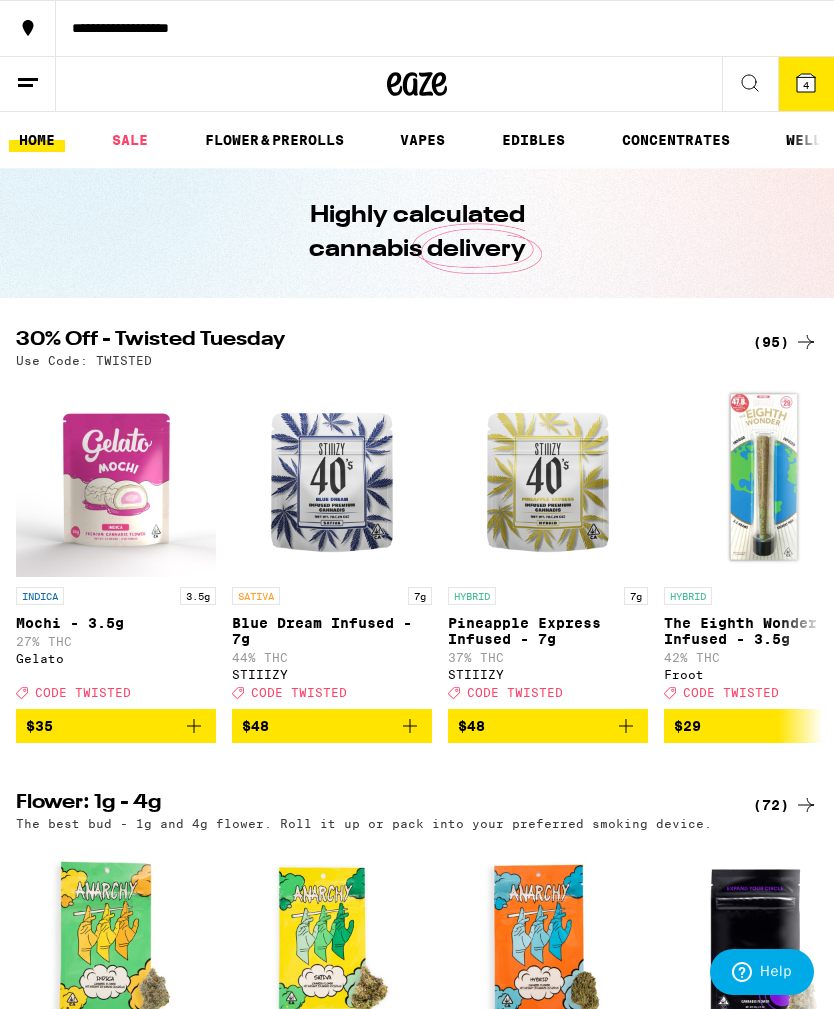 click 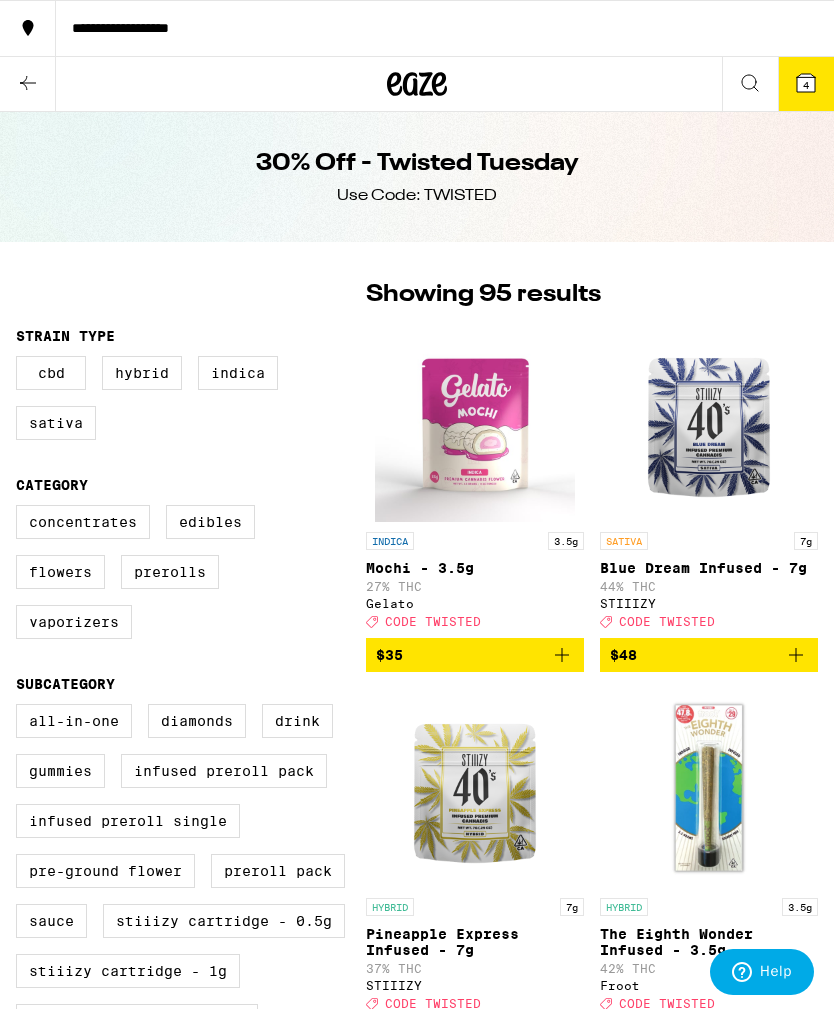 click on "Infused Preroll Pack" at bounding box center (224, 771) 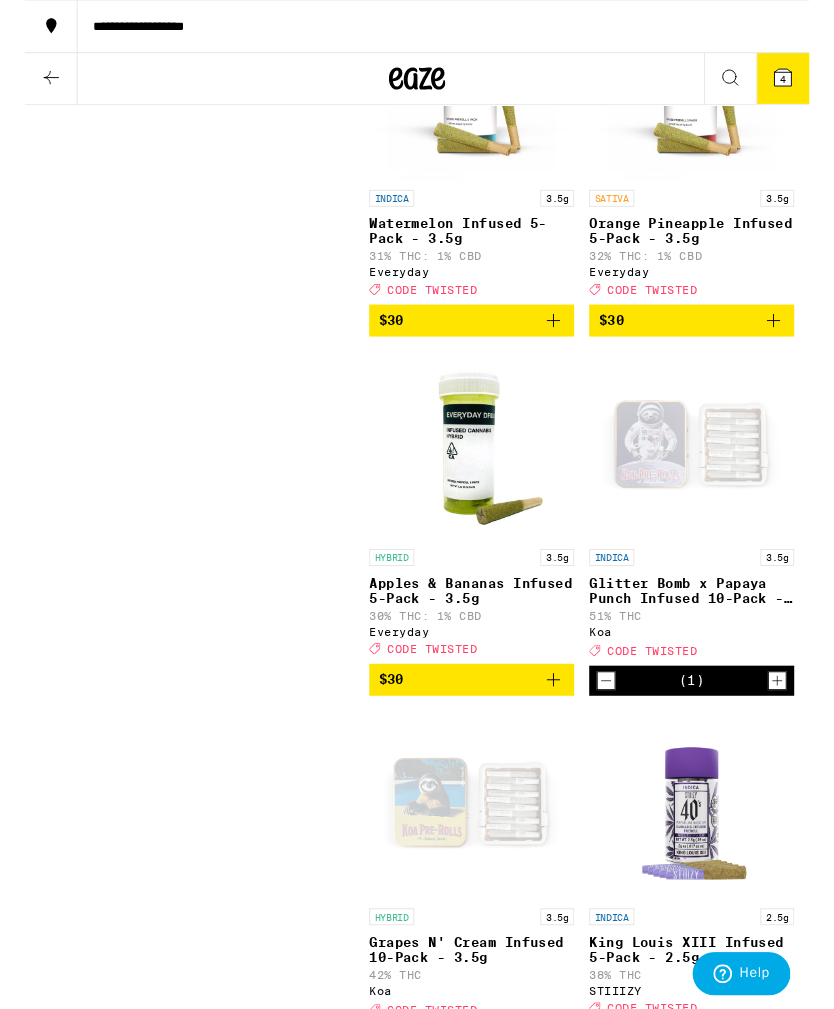 scroll, scrollTop: 1479, scrollLeft: 0, axis: vertical 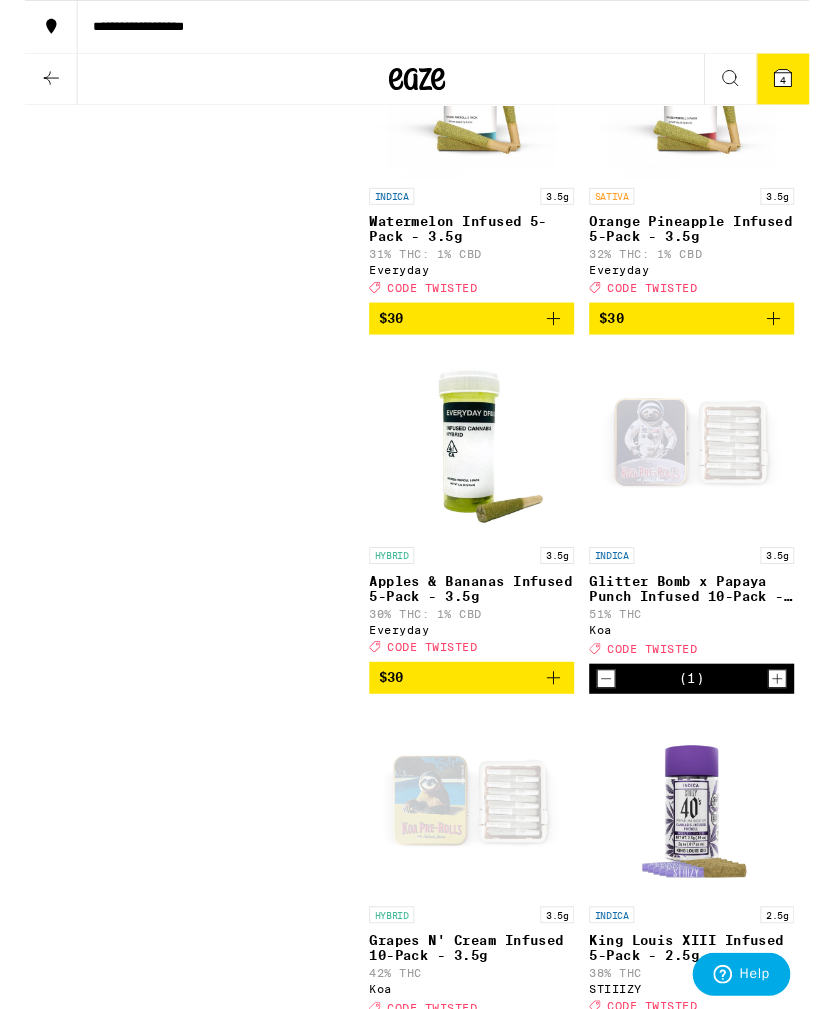 click at bounding box center (709, 472) 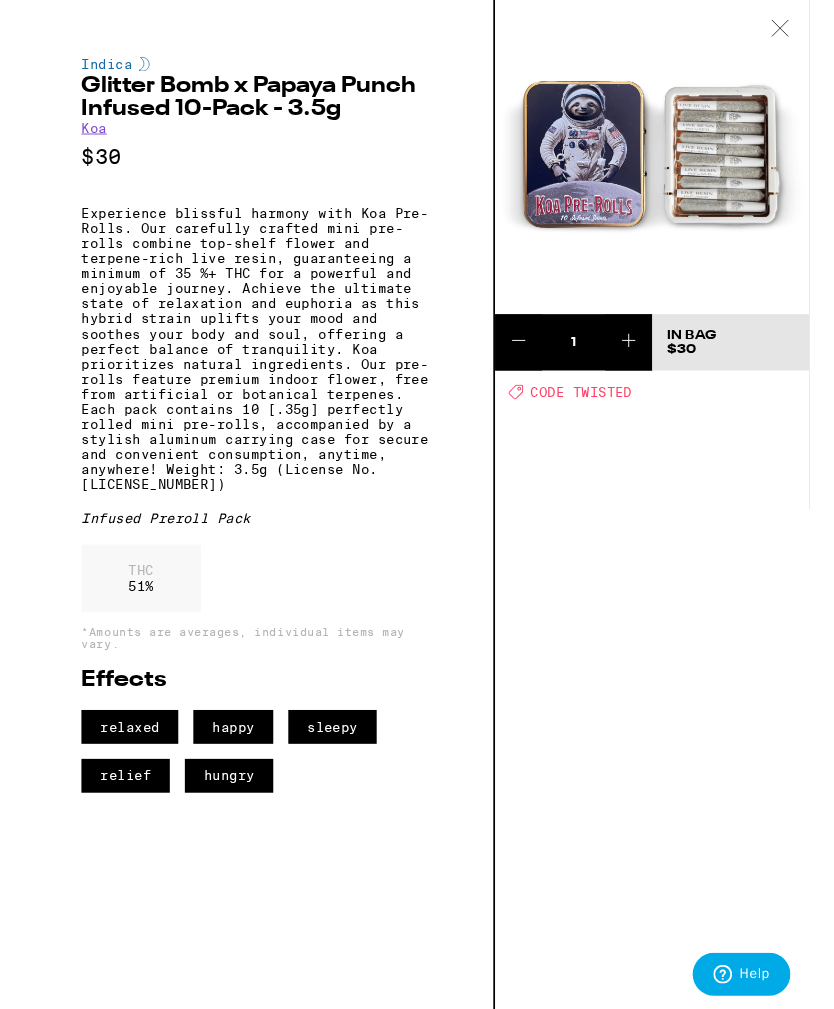 click on "Indica   Glitter Bomb x Papaya Punch Infused 10-Pack - 3.5g Koa $30 Experience blissful harmony with Koa Pre-Rolls. Our carefully crafted mini pre-rolls combine top-shelf flower and terpene-rich live resin, guaranteeing a minimum of 35 %+ THC for a powerful and enjoyable journey. Achieve the ultimate state of relaxation and euphoria as this hybrid strain uplifts your mood and soothes your body and soul, offering a perfect balance of tranquility. Koa prioritizes natural ingredients.
Our pre-rolls feature premium indoor flower, free from artificial or botanical terpenes. Each pack contains 10 [.35g] perfectly rolled mini pre-rolls, accompanied by a stylish aluminum carrying case for secure and convenient consumption, anytime, anywhere!
Weight: 3.5g (License No. [LICENSE_NUMBER]) Infused Preroll Pack THC 51 % *Amounts are averages, individual items may vary. Effects relaxed happy sleepy relief hungry" at bounding box center (250, 536) 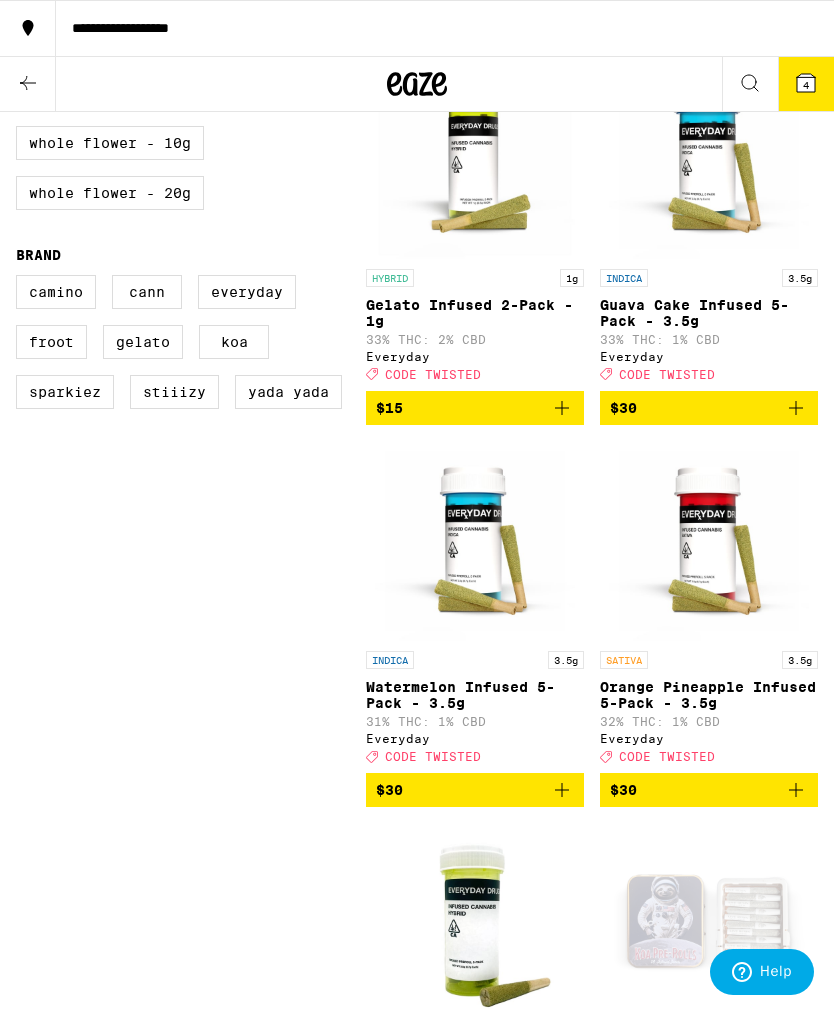 scroll, scrollTop: 1025, scrollLeft: 0, axis: vertical 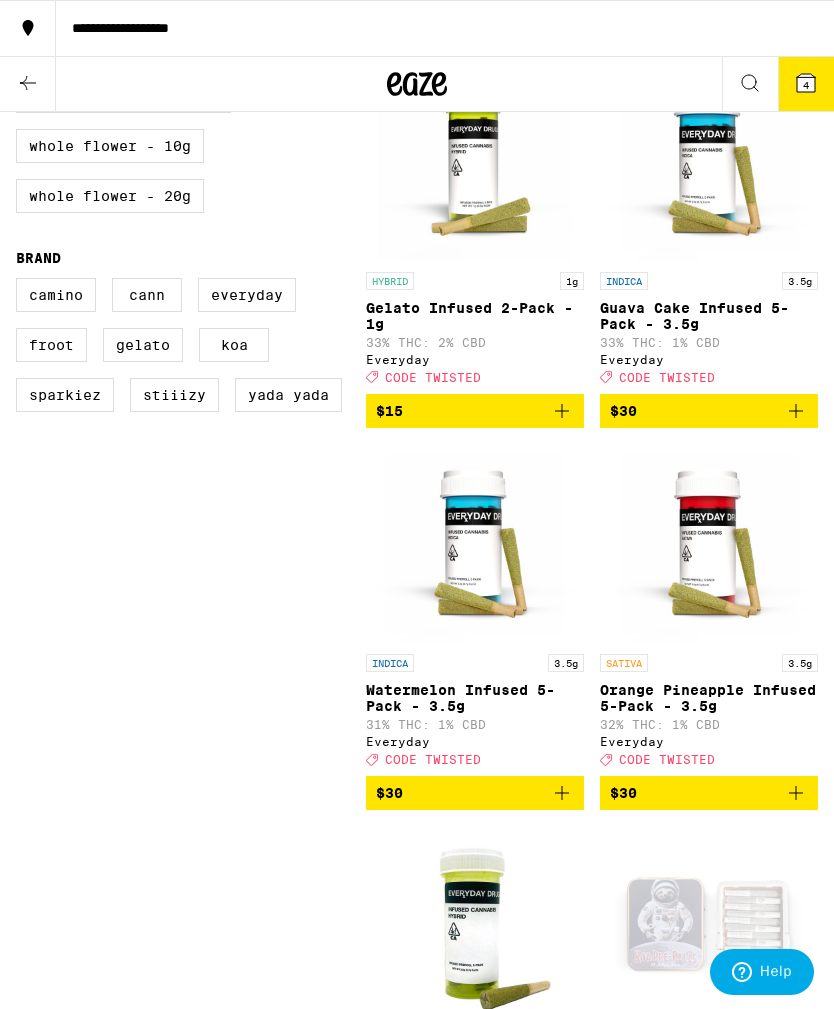 click on "4" at bounding box center (806, 85) 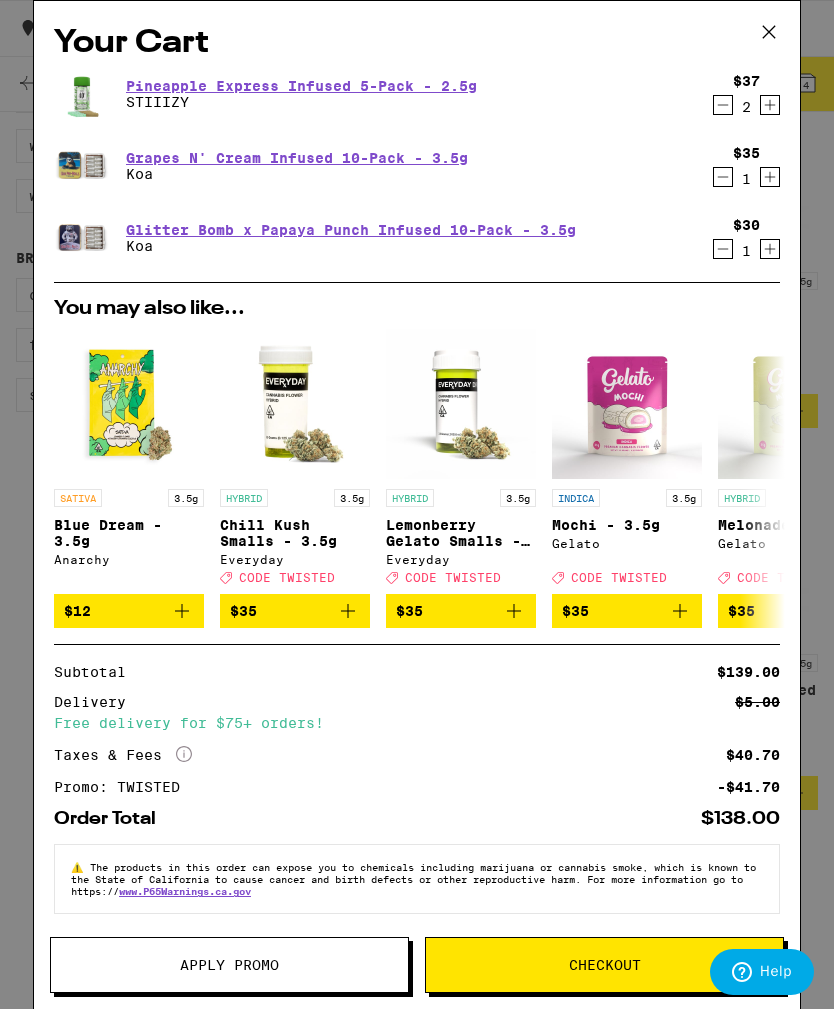 click 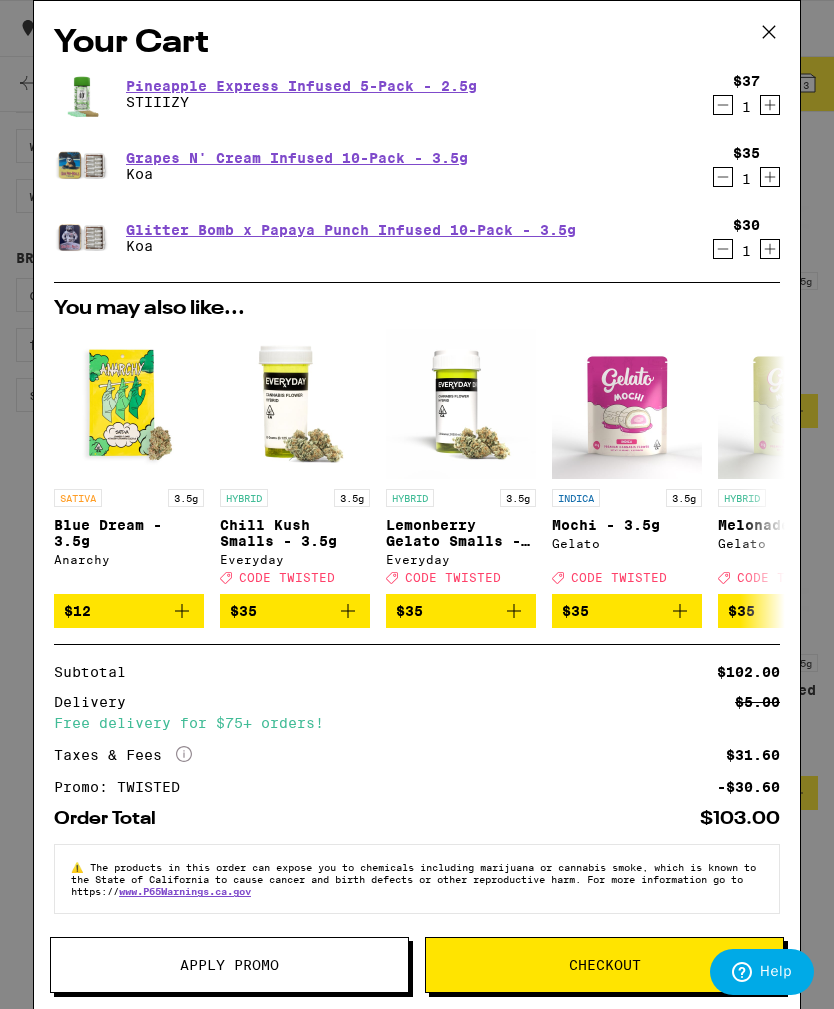 scroll, scrollTop: 0, scrollLeft: 0, axis: both 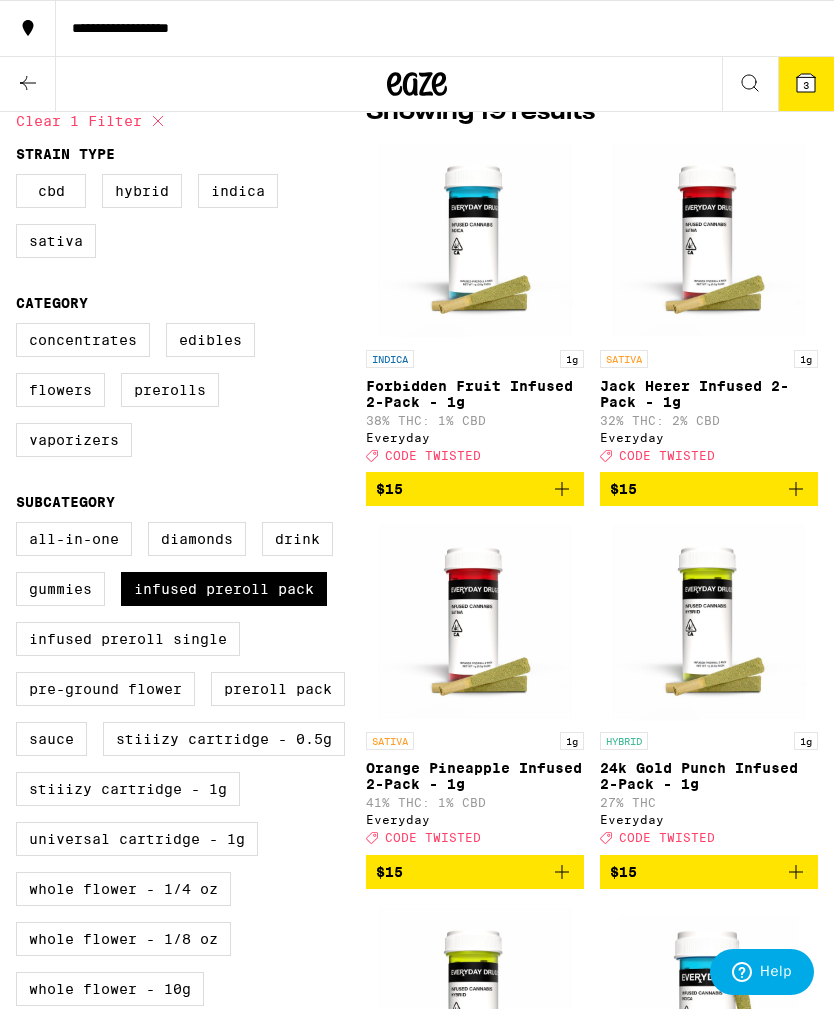 click on "3" at bounding box center [806, 84] 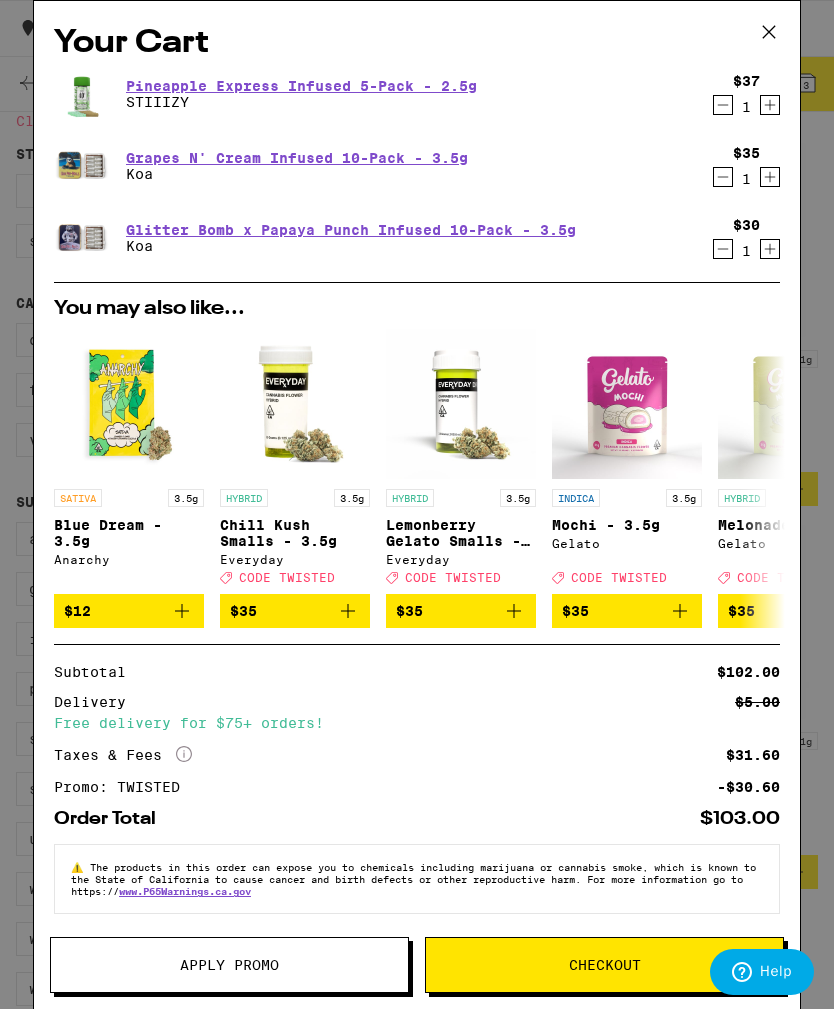 click on "Checkout" at bounding box center [605, 965] 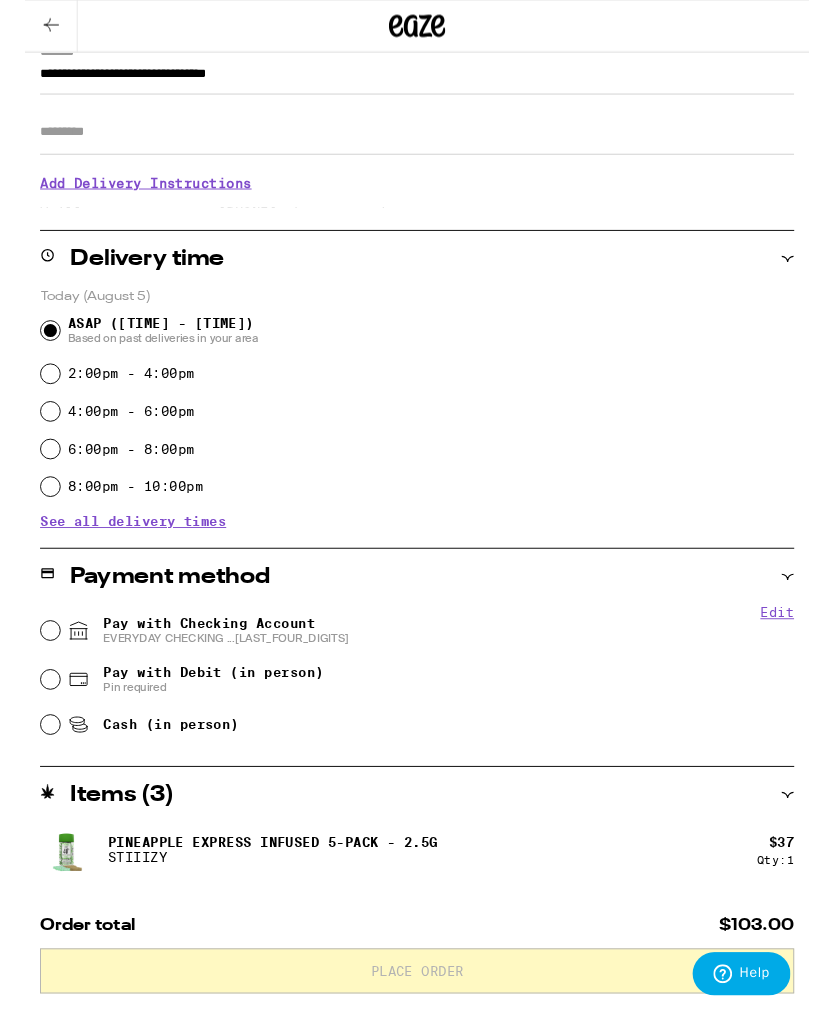 scroll, scrollTop: 337, scrollLeft: 0, axis: vertical 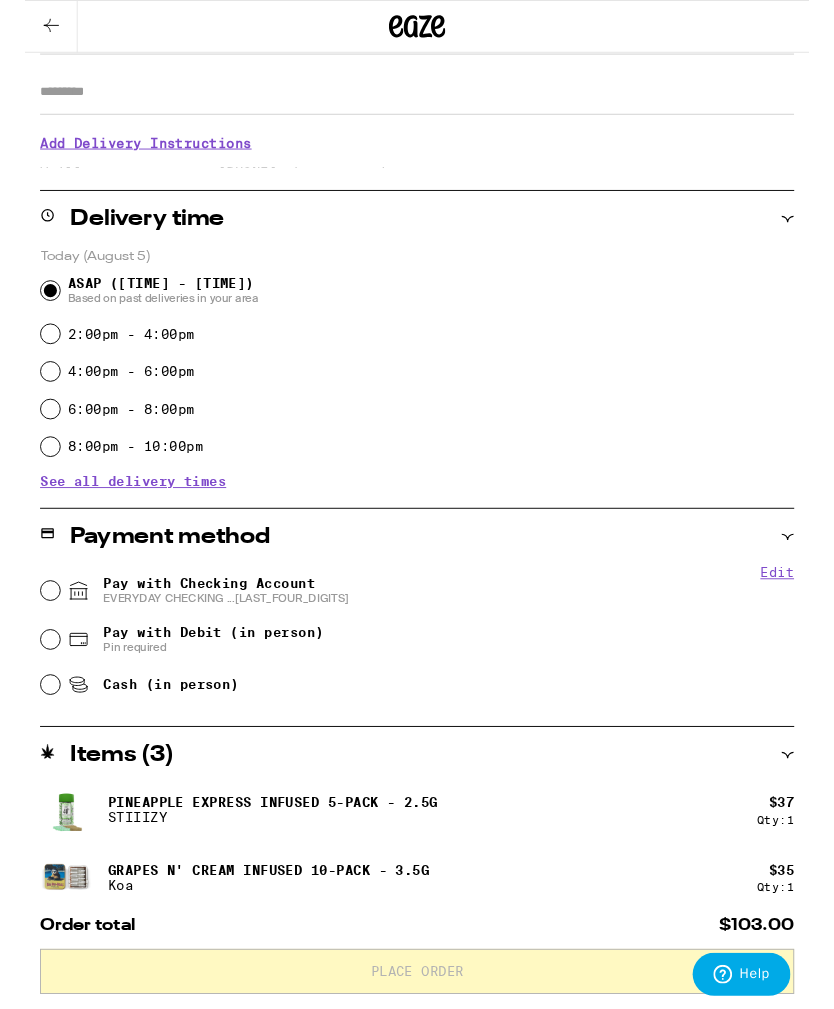 click on "Pay with Checking Account EVERYDAY CHECKING ...[LAST_FOUR_DIGITS]" at bounding box center [27, 628] 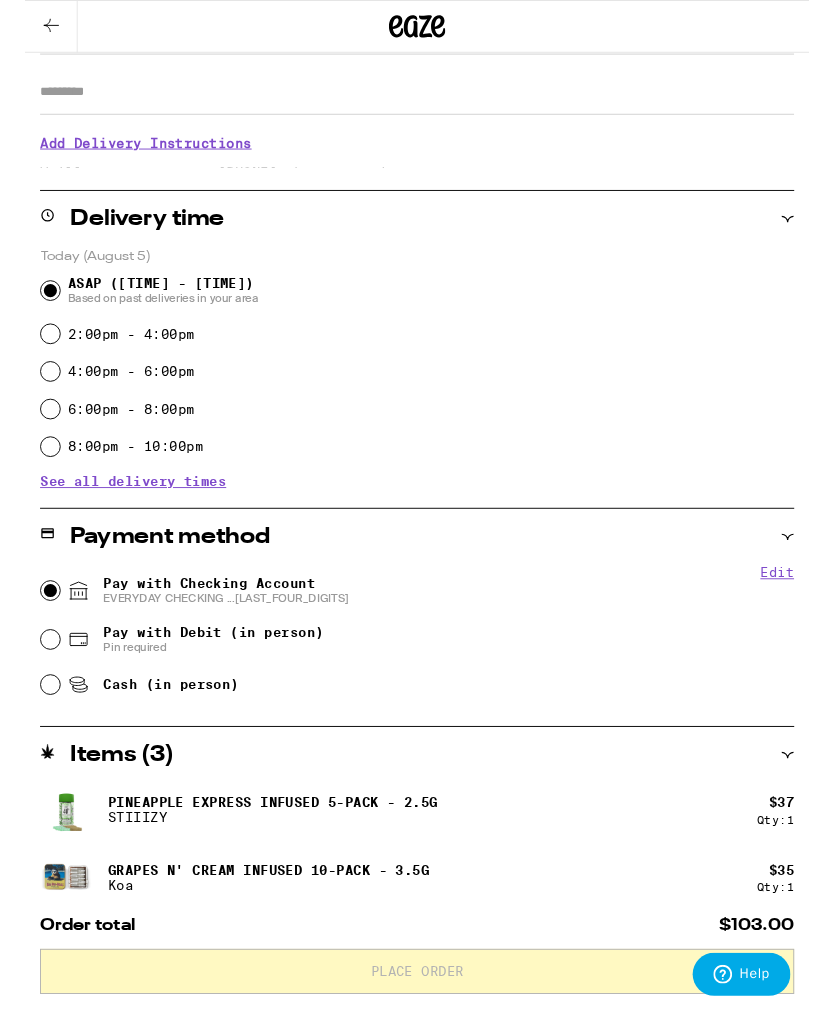 radio on "true" 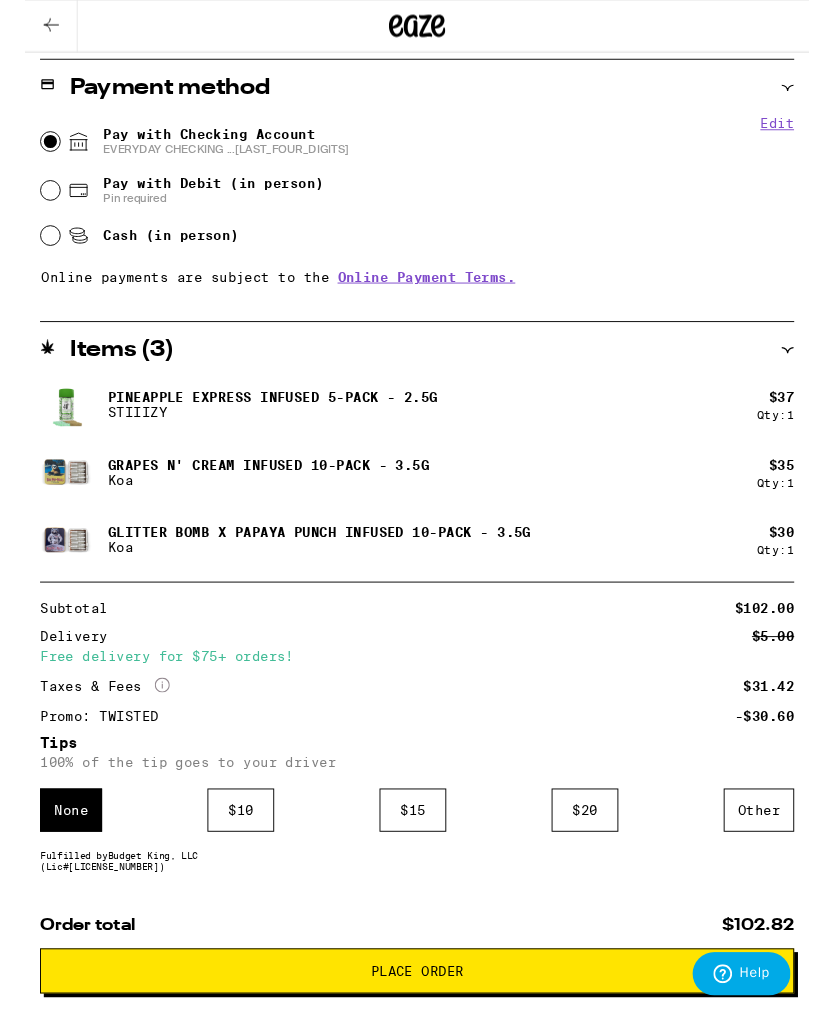 scroll, scrollTop: 815, scrollLeft: 0, axis: vertical 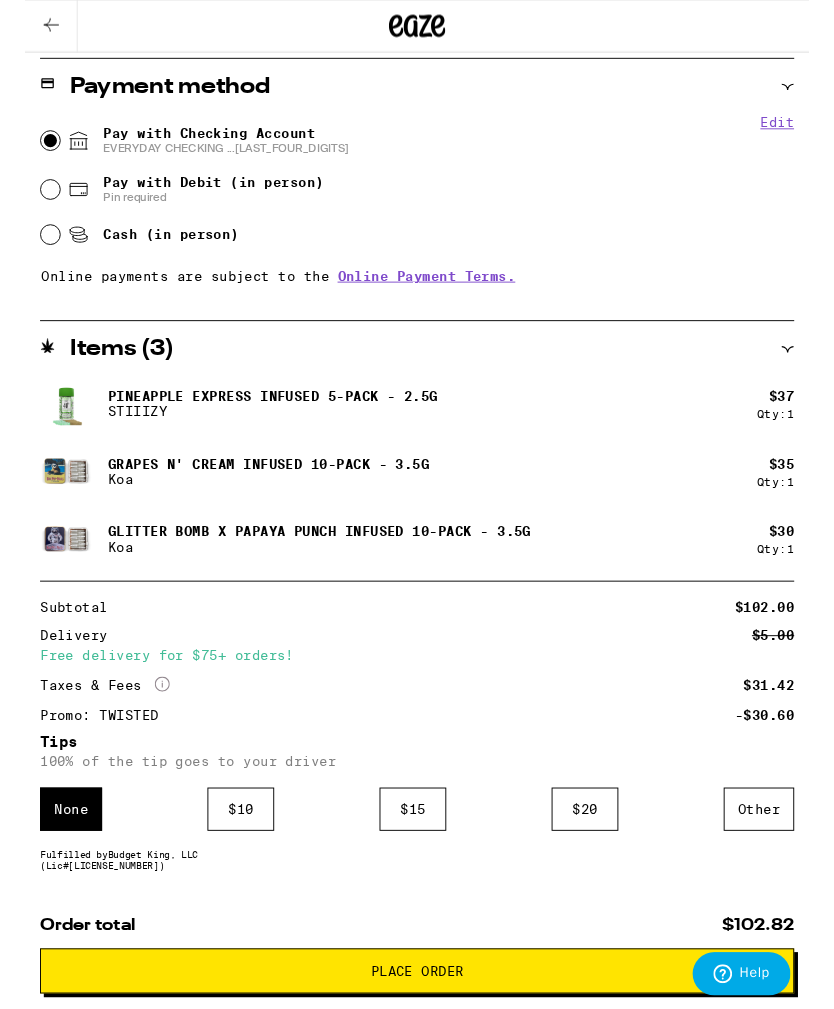 click on "Other" at bounding box center (780, 861) 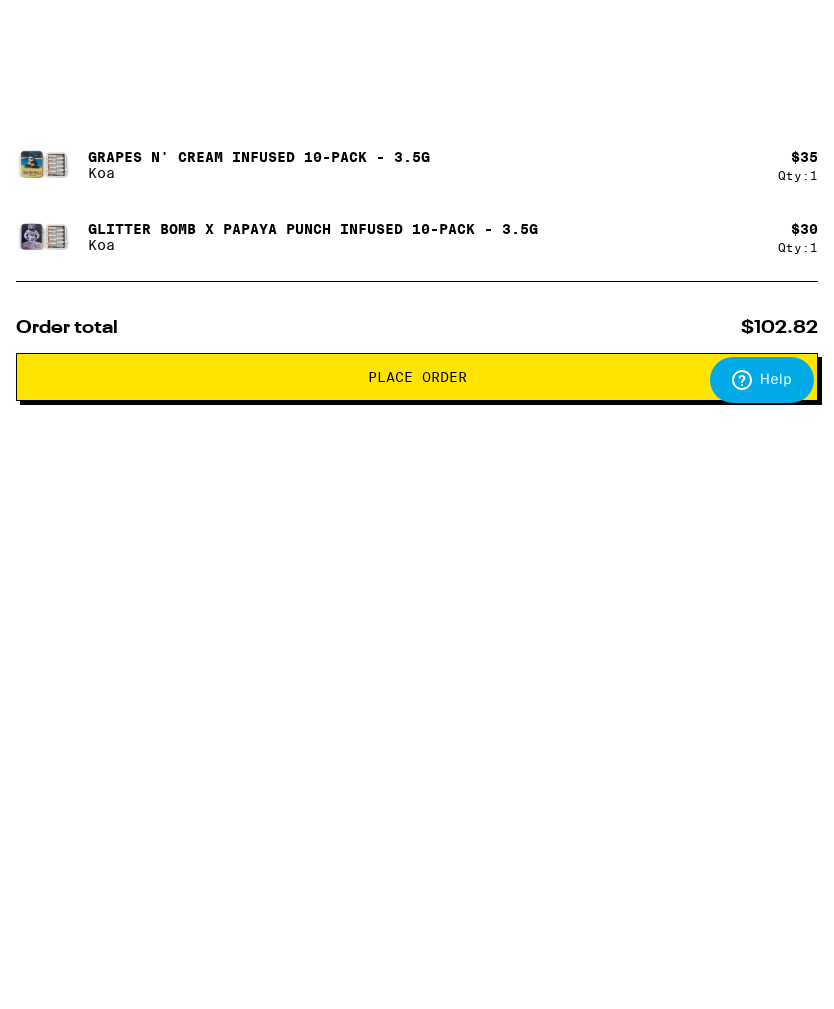 scroll, scrollTop: 1024, scrollLeft: 0, axis: vertical 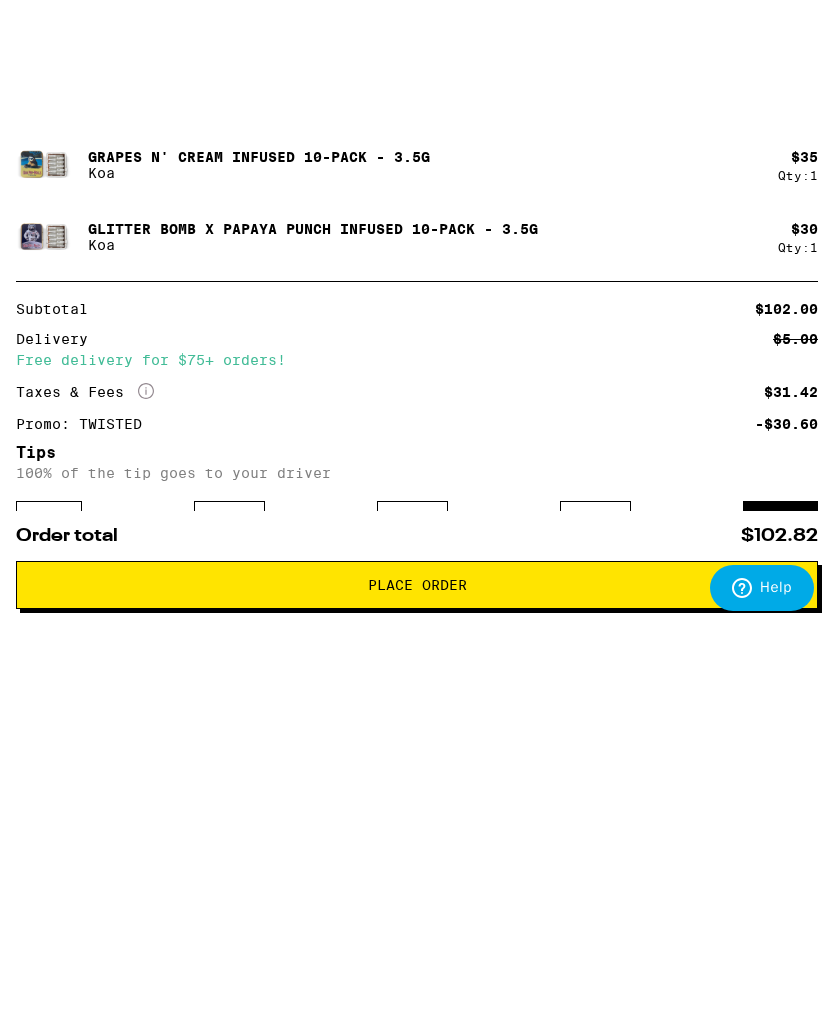 type on "5" 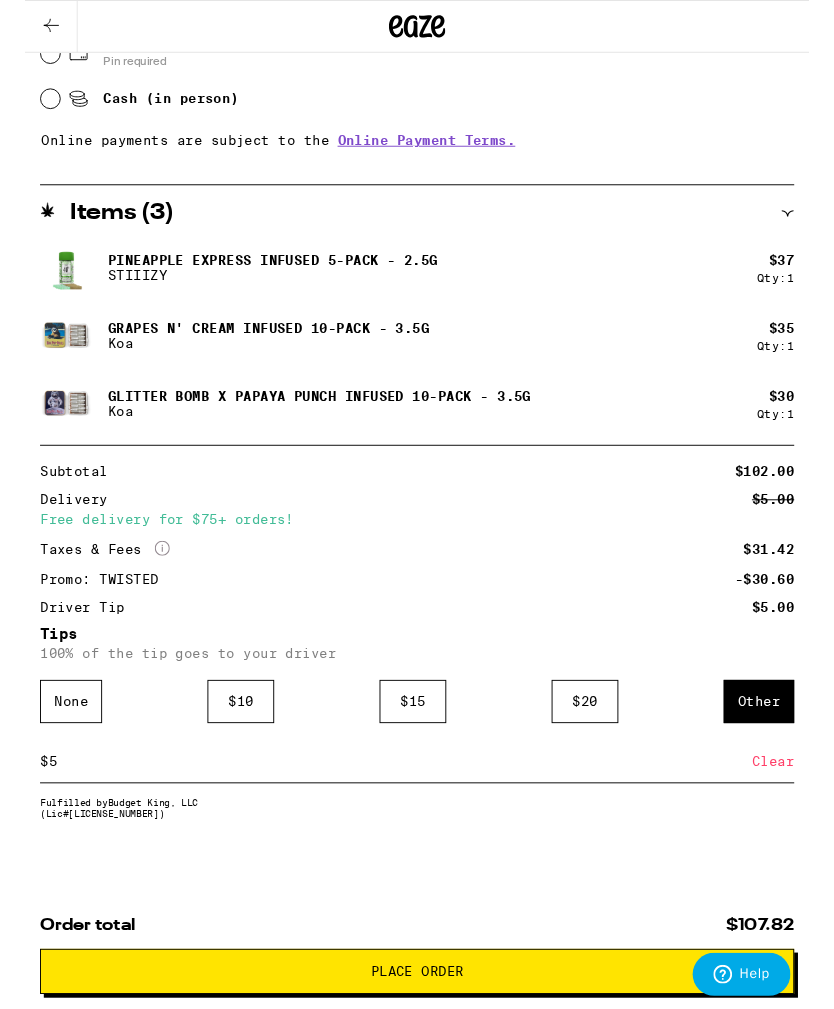 scroll, scrollTop: 990, scrollLeft: 0, axis: vertical 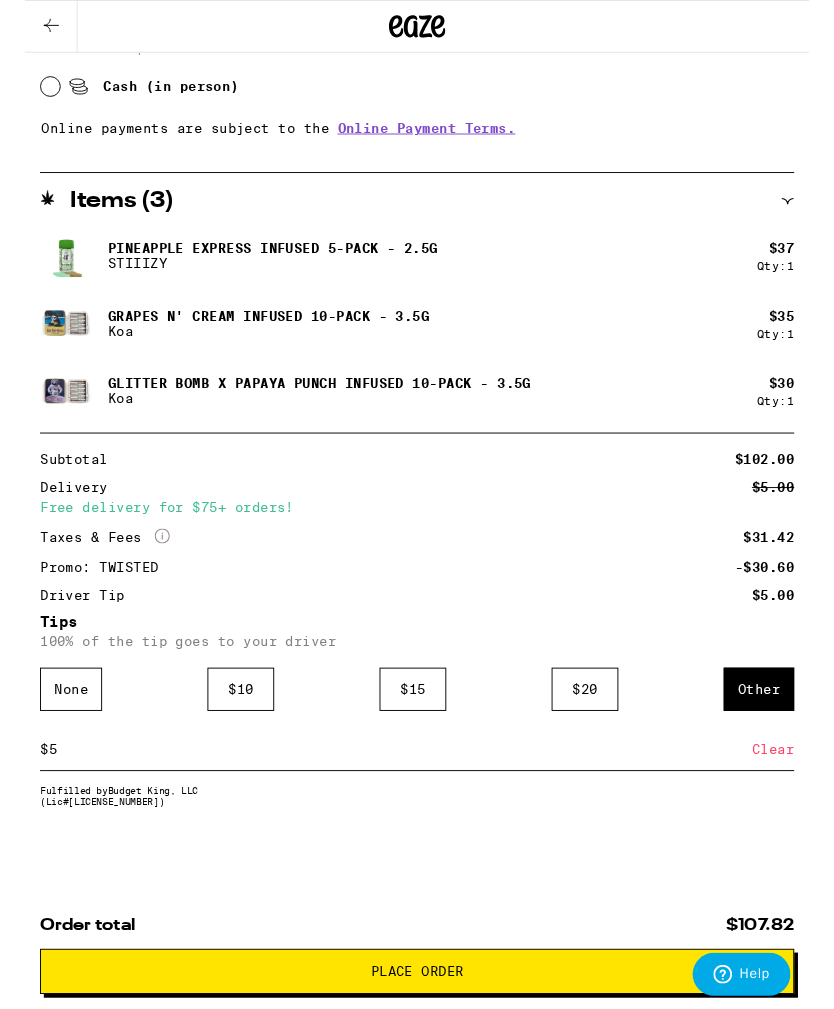 click on "Place Order" at bounding box center [417, 1033] 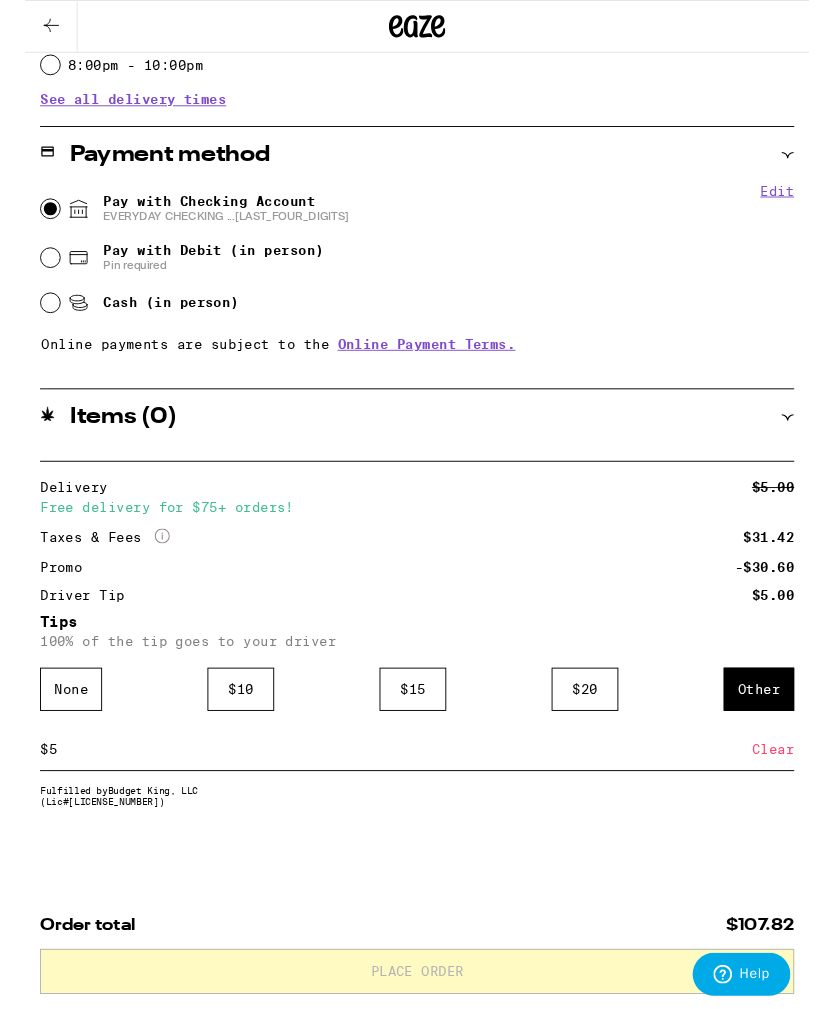 scroll, scrollTop: 906, scrollLeft: 0, axis: vertical 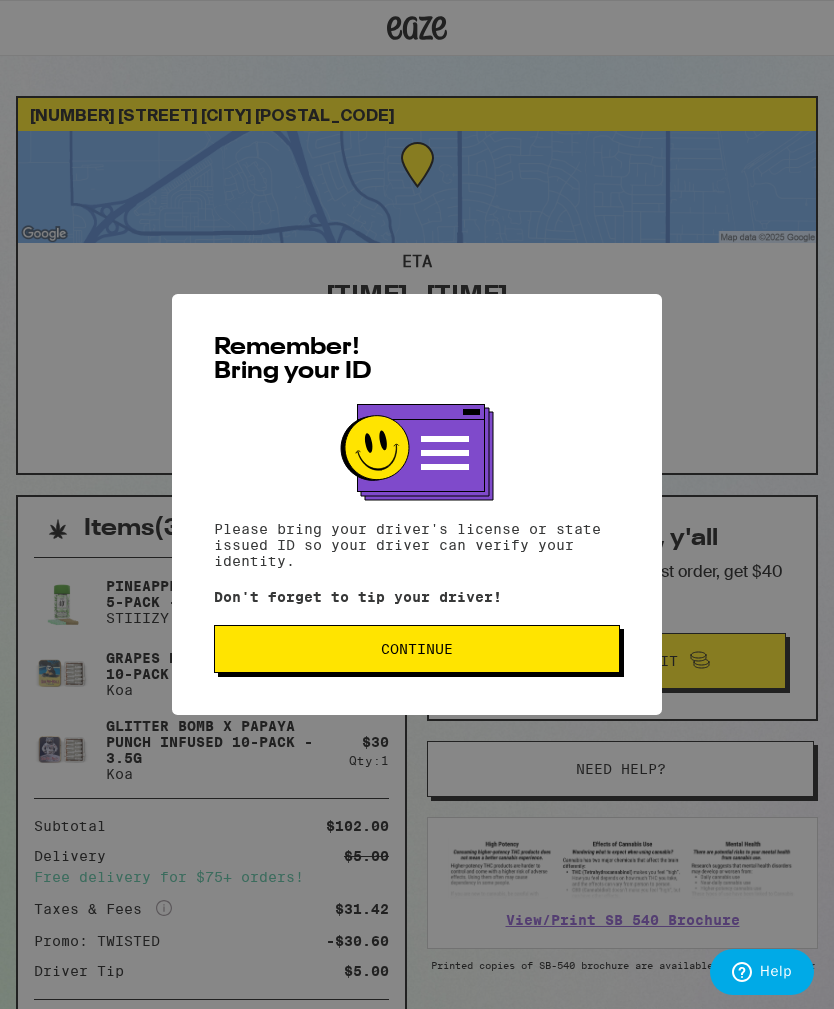 click on "Continue" at bounding box center [417, 649] 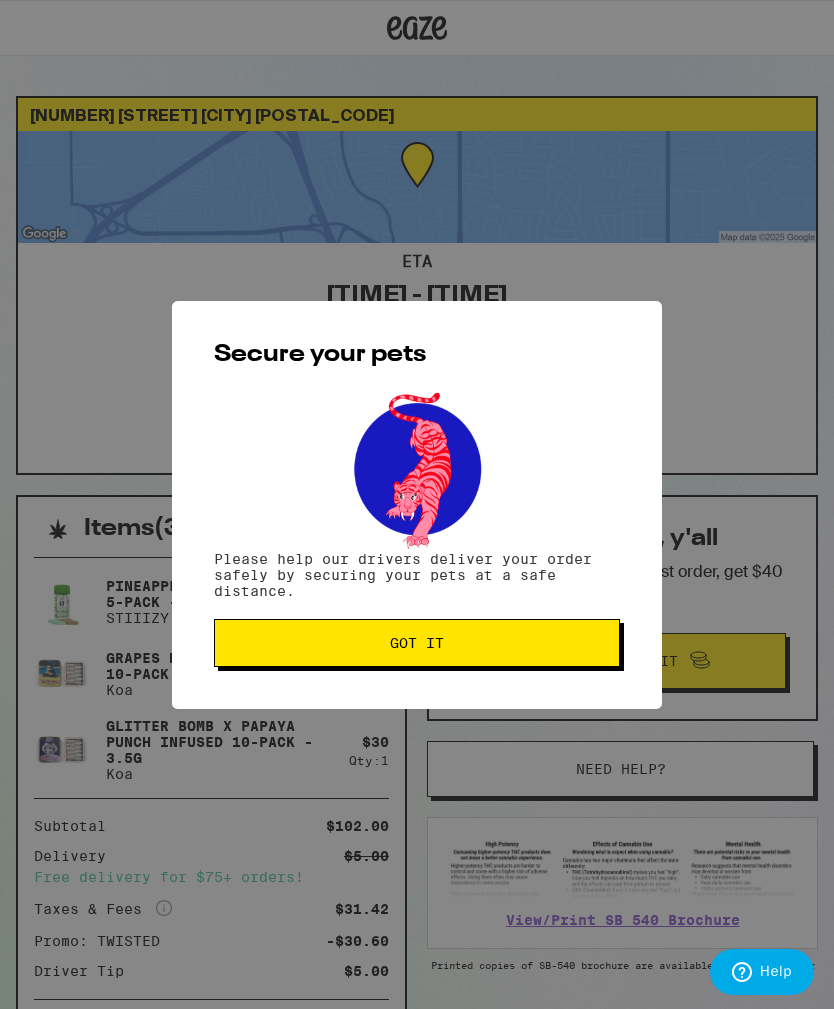 click on "Got it" at bounding box center (417, 643) 